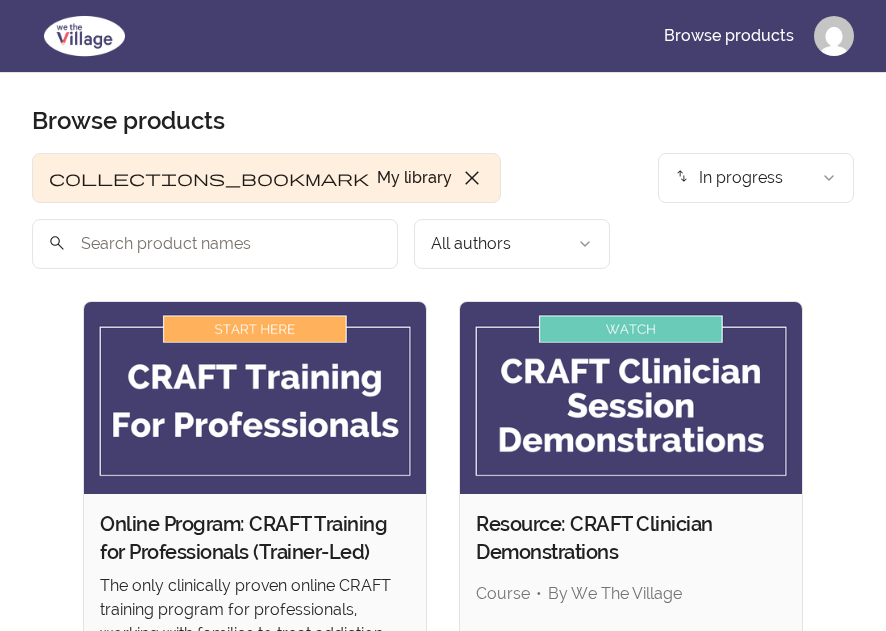 scroll, scrollTop: 0, scrollLeft: 0, axis: both 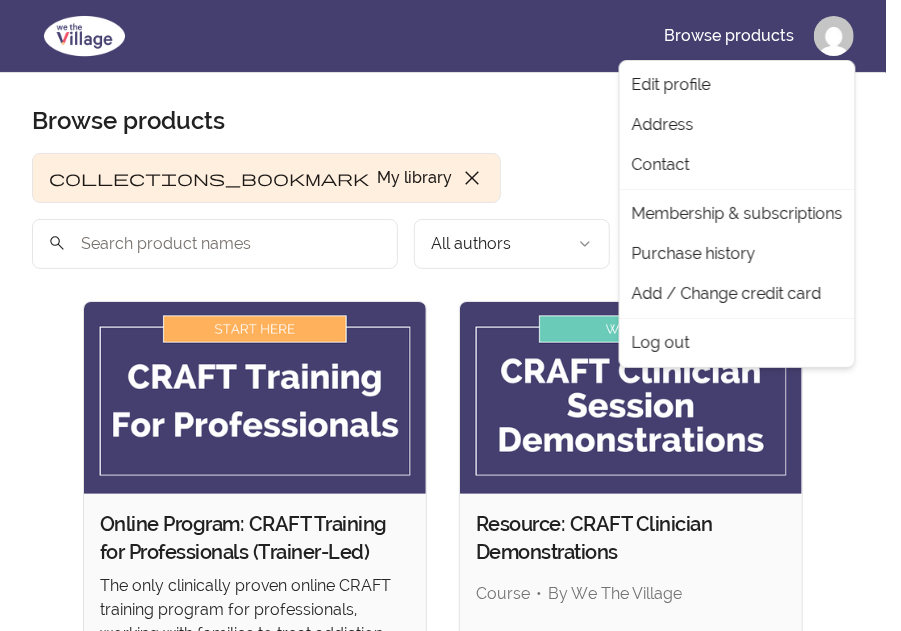 click on "Skip to main content Main menu Includes navigation links and user settings Browse products Browse products Product filters: collections_bookmark My library close Sort by: import_export In progress search All authors Sort by: import_export In progress Online Program: CRAFT Training for Professionals (Trainer-Led) The only clinically proven online CRAFT training program for professionals, working with families to treat addiction and improve whole family health outcomes. Course By We The Village check Complete Revisit content Resource: CRAFT Clinician Demonstrations Course By We The Village View content Resource: Overdose Awareness & Precautions Course By We The Village View content Resource: The CRAFT Clinician Session Guide Booklet Digital file 1 file By We The Village View content Resource: Worksheets Booklet 1 Digital file 1 file By We The Village View content Resource: Worksheets Booklet 2 Digital file 1 file By We The Village View content 6 products found ©  2025  We The Village Terms of Use
Address" at bounding box center [450, 977] 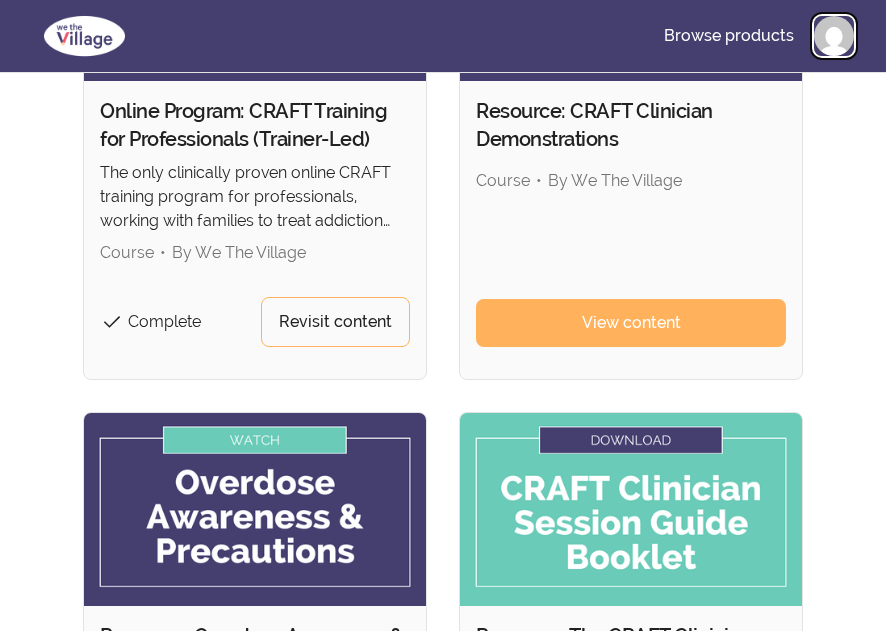 scroll, scrollTop: 453, scrollLeft: 0, axis: vertical 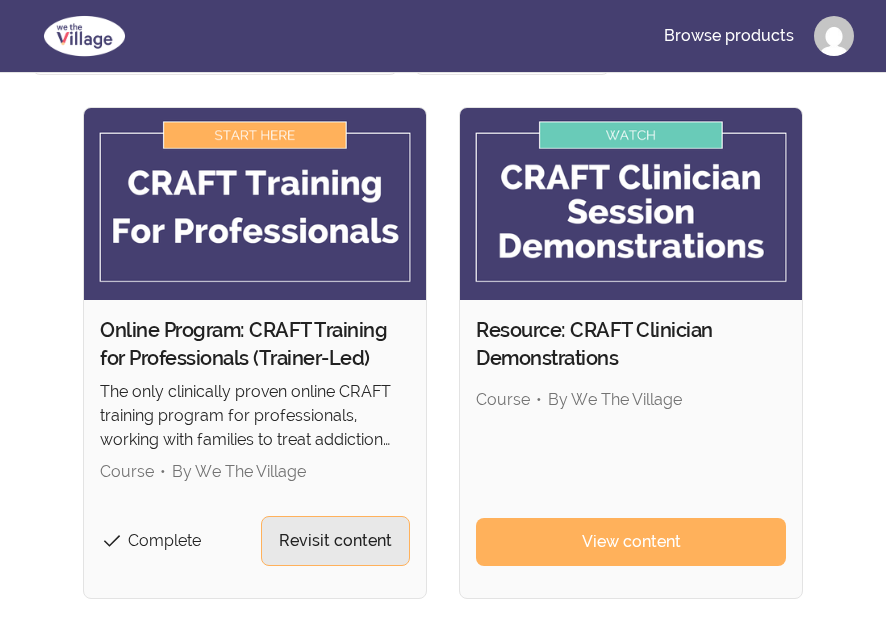 click on "Revisit content" at bounding box center (335, 541) 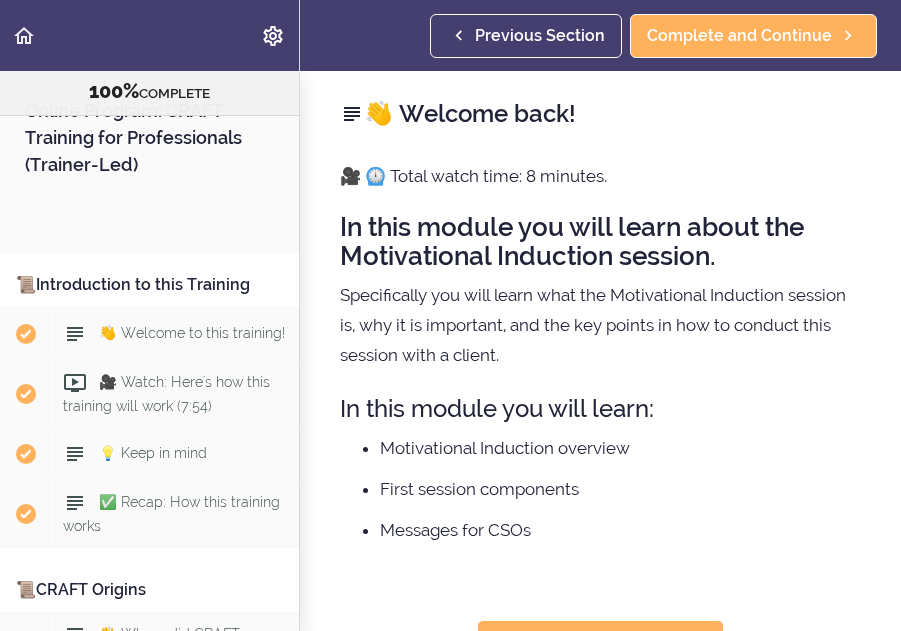 scroll, scrollTop: 0, scrollLeft: 0, axis: both 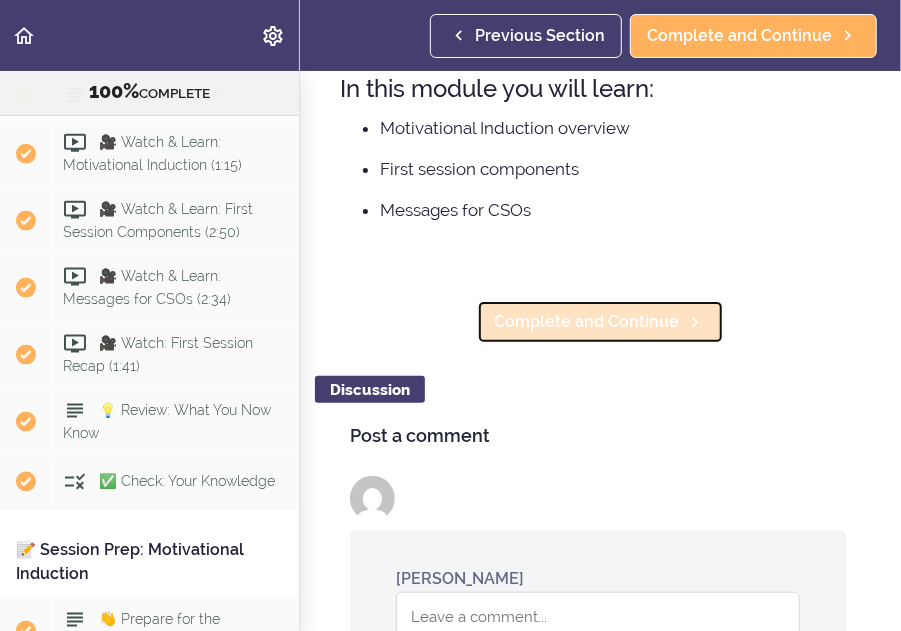 click on "Complete and Continue" at bounding box center [586, 322] 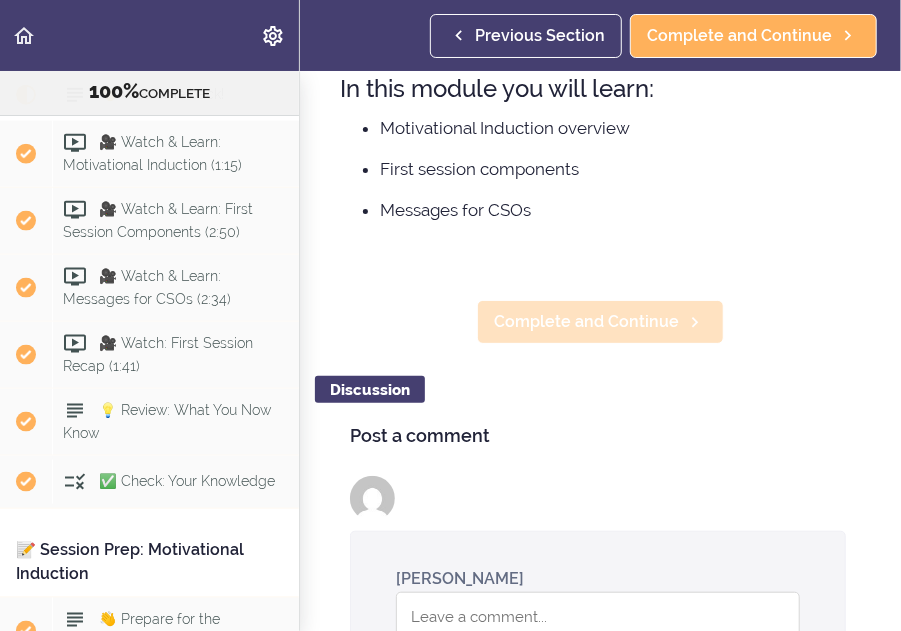 scroll, scrollTop: 16, scrollLeft: 0, axis: vertical 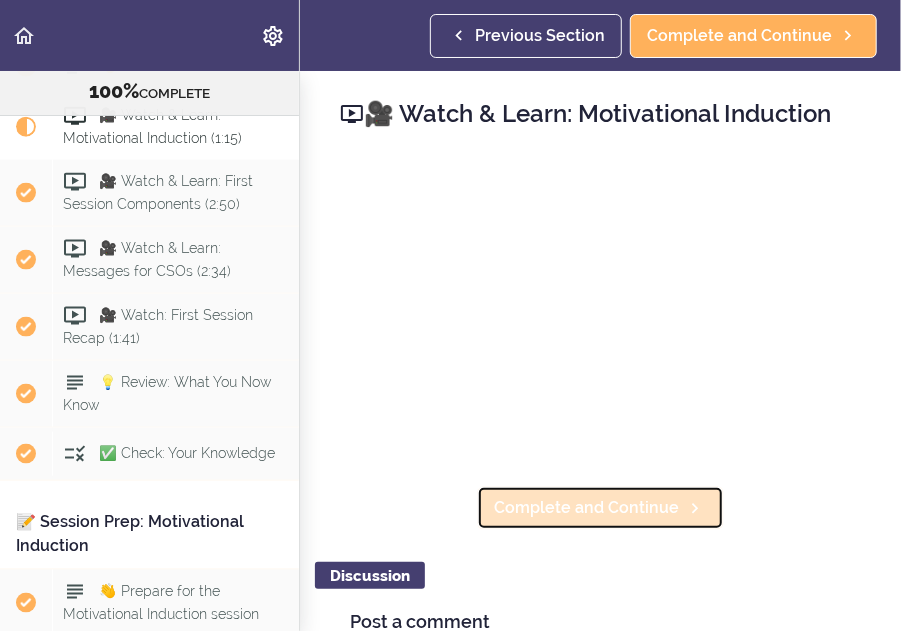 click on "Complete and Continue" at bounding box center (586, 508) 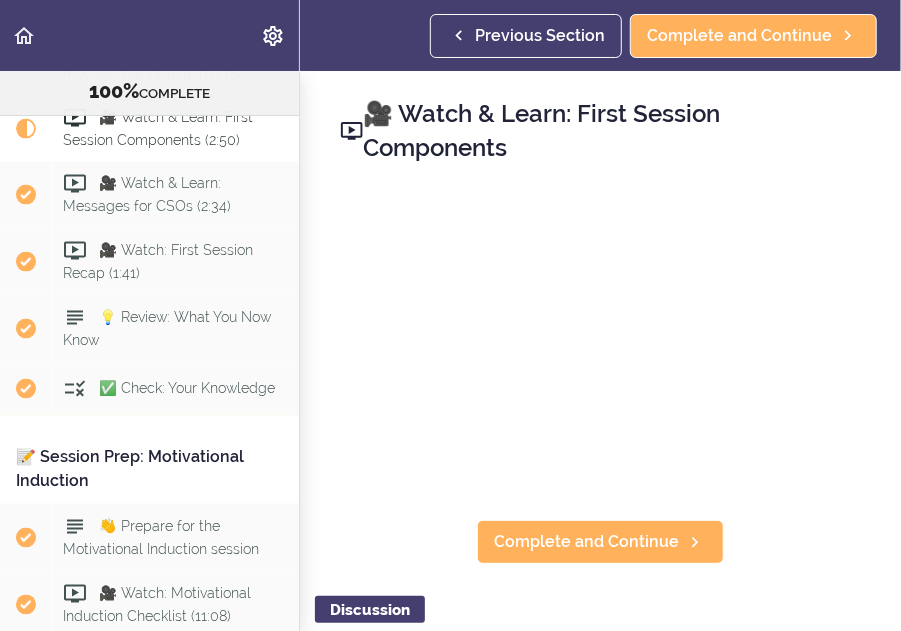 scroll, scrollTop: 3679, scrollLeft: 0, axis: vertical 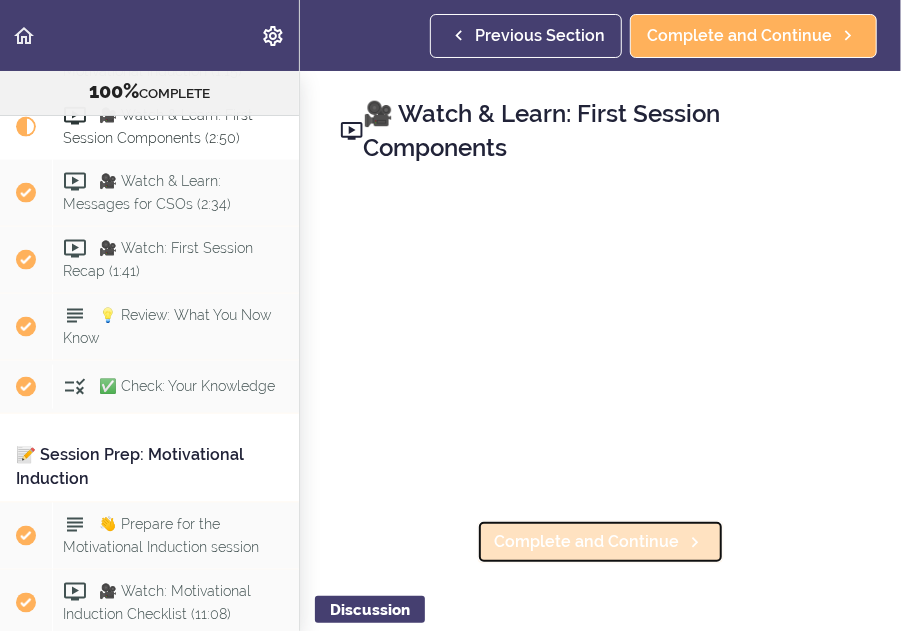 click on "Complete and Continue" at bounding box center (586, 542) 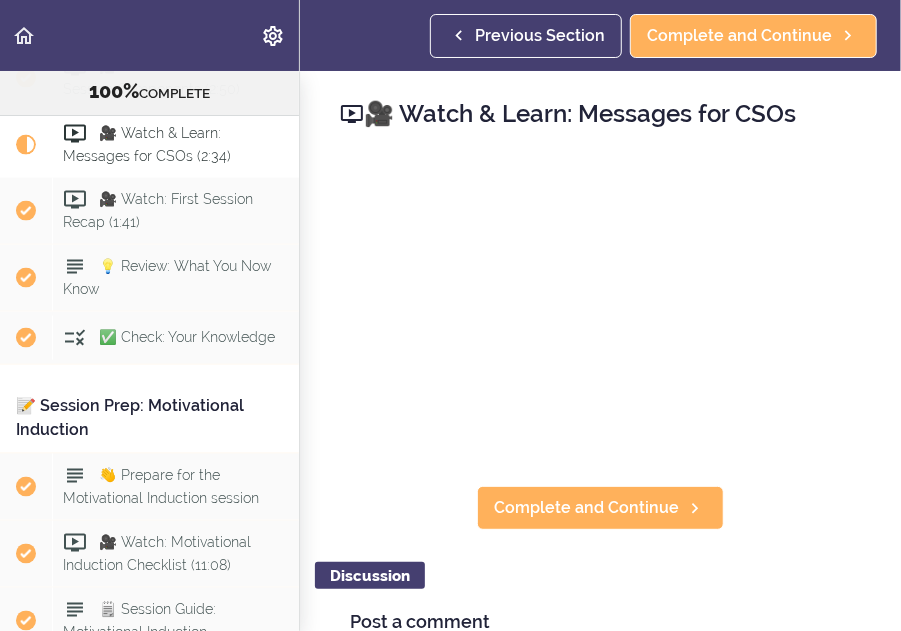 scroll, scrollTop: 3746, scrollLeft: 0, axis: vertical 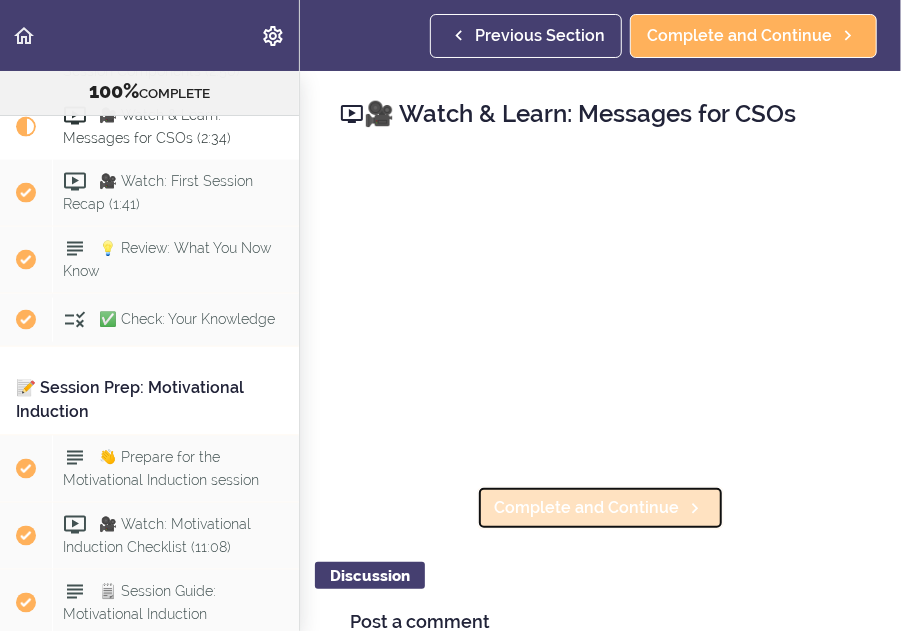 click on "Complete and Continue" at bounding box center (586, 508) 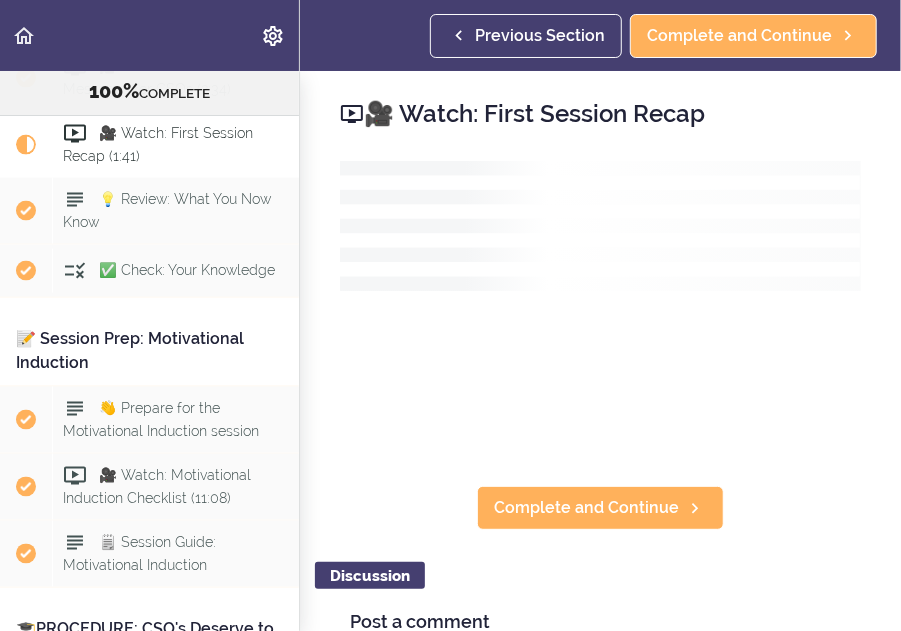 scroll, scrollTop: 3813, scrollLeft: 0, axis: vertical 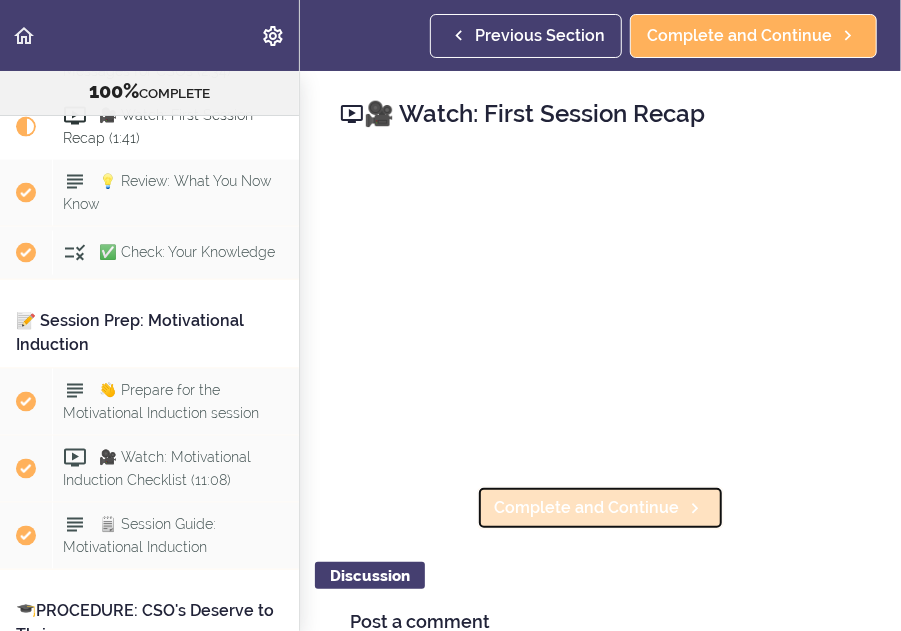 click on "Complete and Continue" at bounding box center [586, 508] 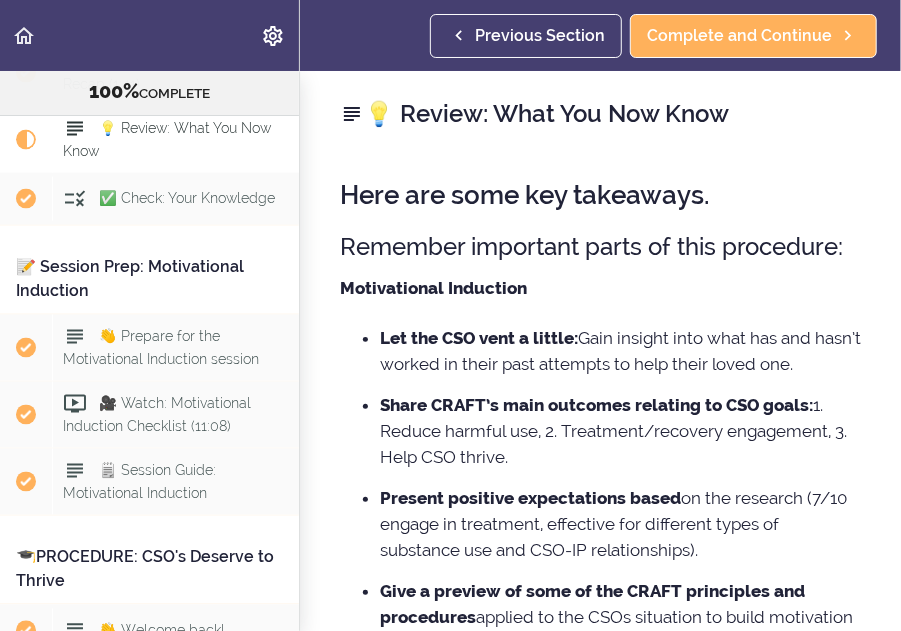 scroll, scrollTop: 3880, scrollLeft: 0, axis: vertical 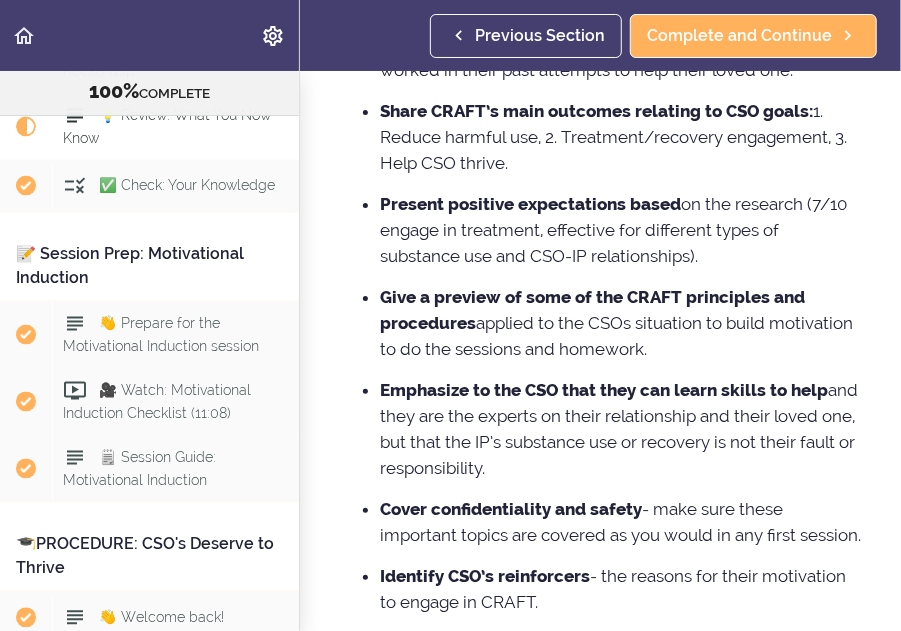 drag, startPoint x: 890, startPoint y: 609, endPoint x: 856, endPoint y: 603, distance: 34.525352 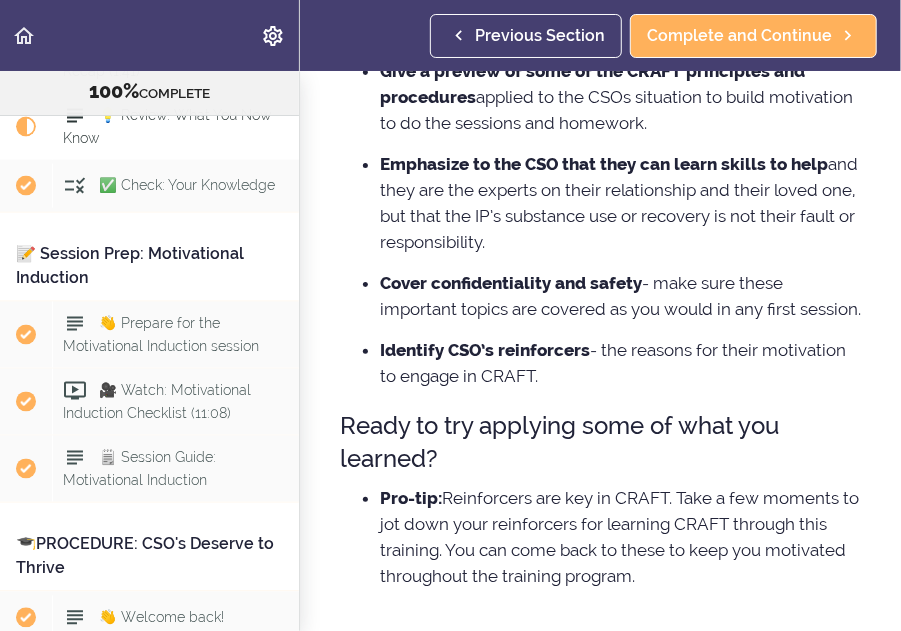 scroll, scrollTop: 546, scrollLeft: 0, axis: vertical 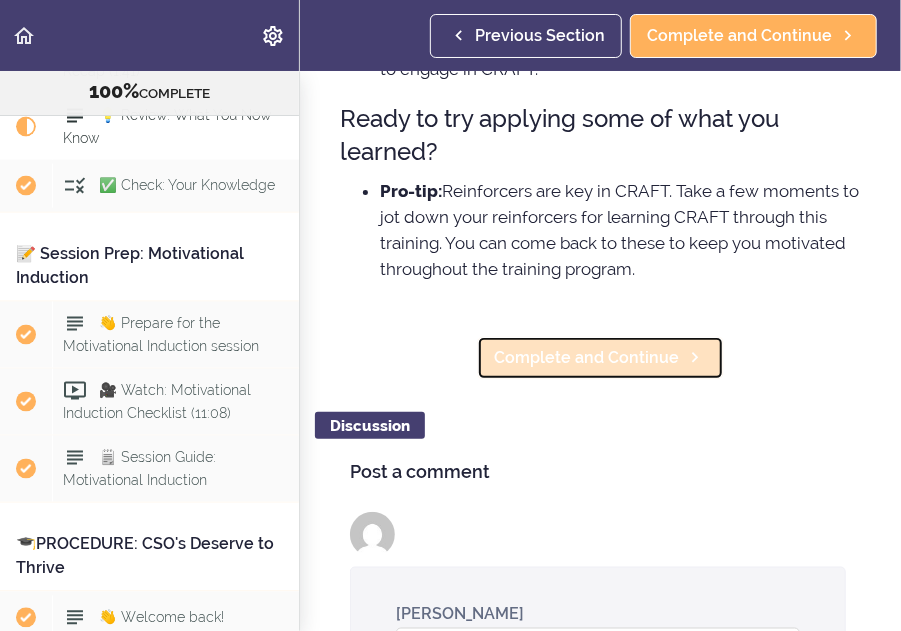 click on "Complete and Continue" at bounding box center (586, 358) 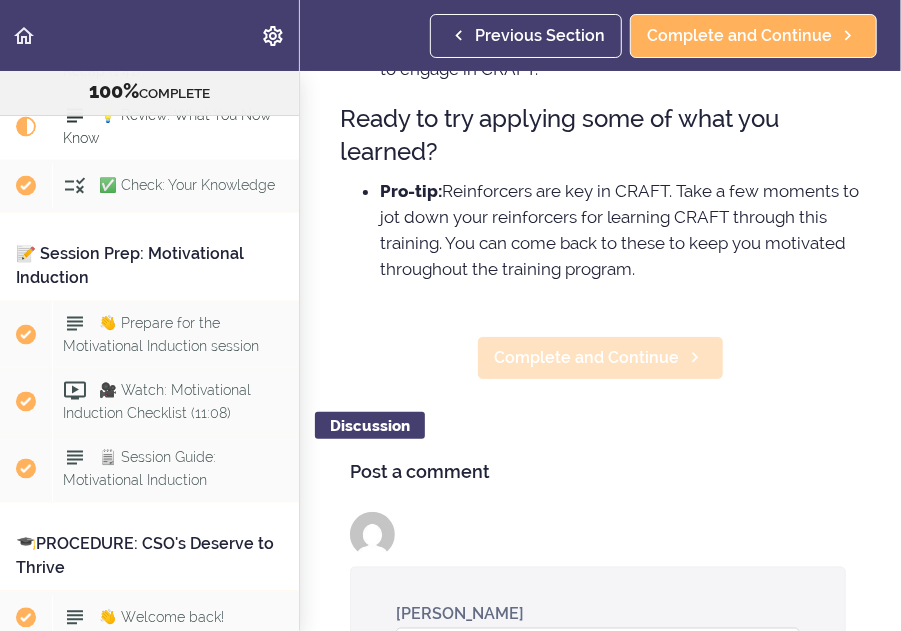 scroll, scrollTop: 0, scrollLeft: 0, axis: both 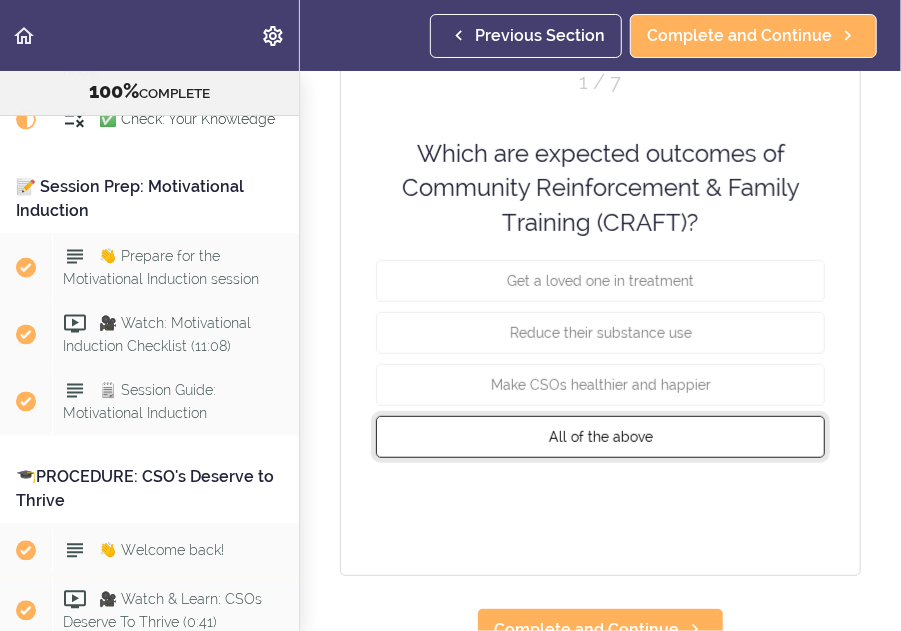 click on "All of the above" at bounding box center [601, 437] 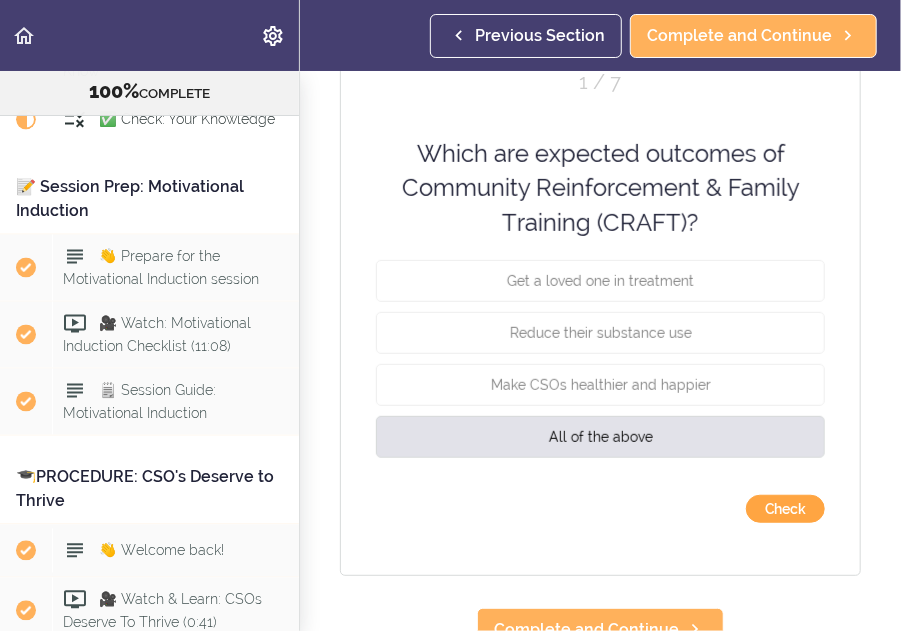 click on "Check" at bounding box center [785, 509] 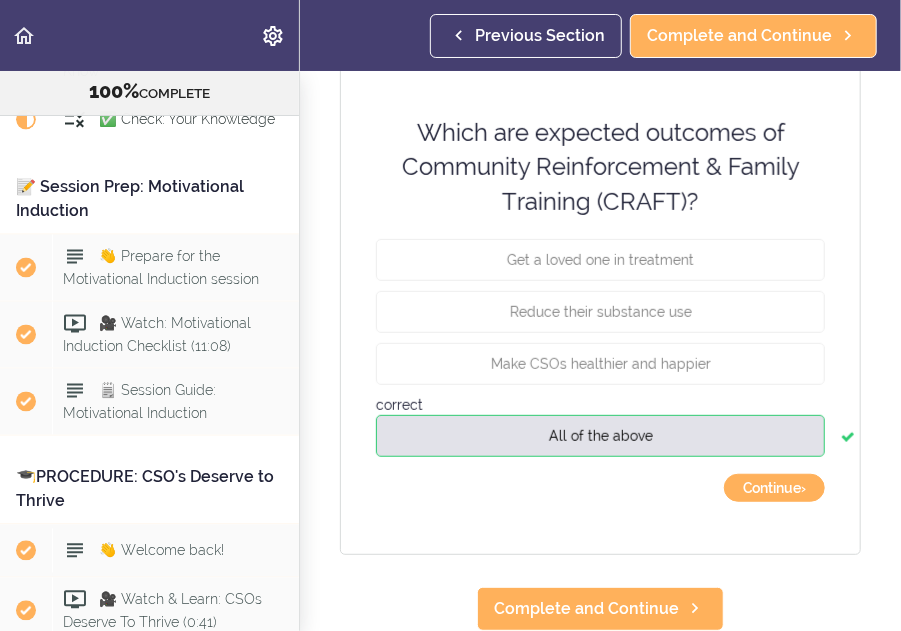 scroll, scrollTop: 327, scrollLeft: 0, axis: vertical 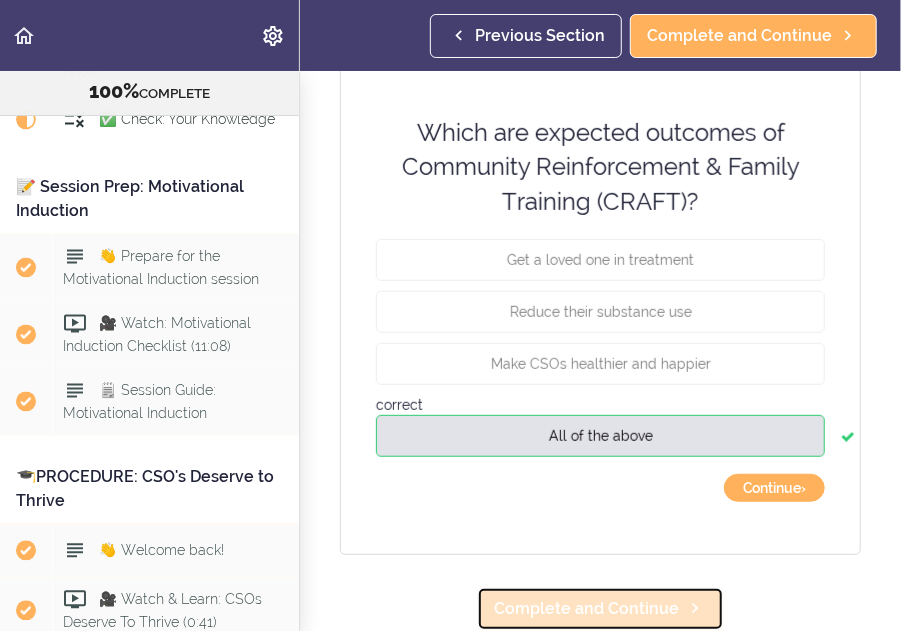 click on "Complete and Continue" at bounding box center [586, 609] 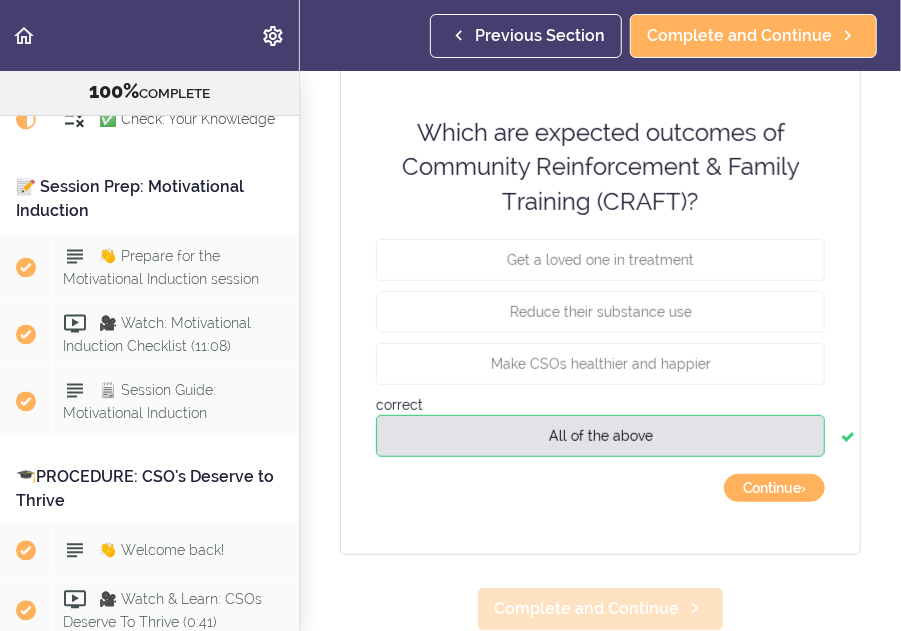 scroll, scrollTop: 83, scrollLeft: 0, axis: vertical 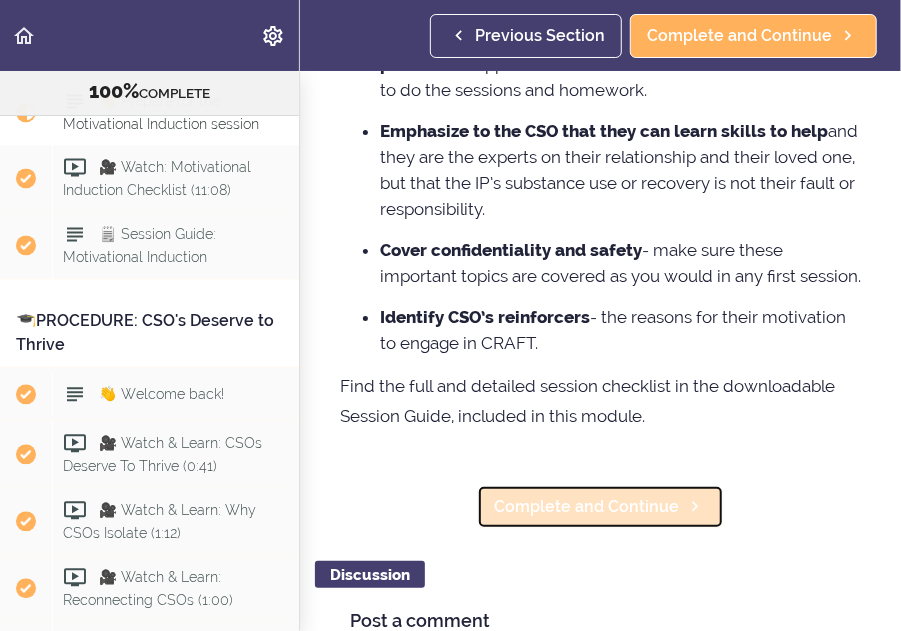 click on "Complete and Continue" at bounding box center (586, 507) 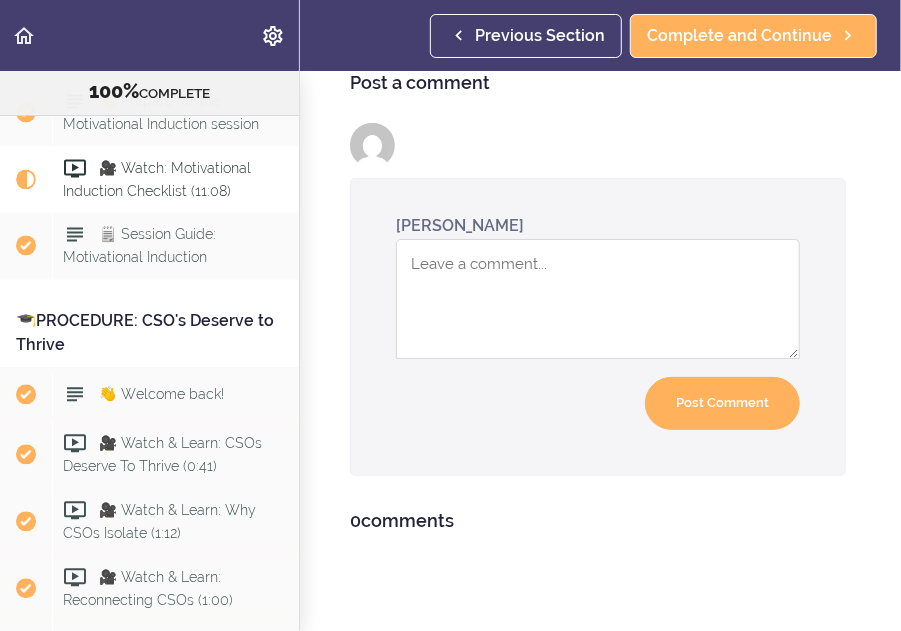 scroll, scrollTop: 108, scrollLeft: 0, axis: vertical 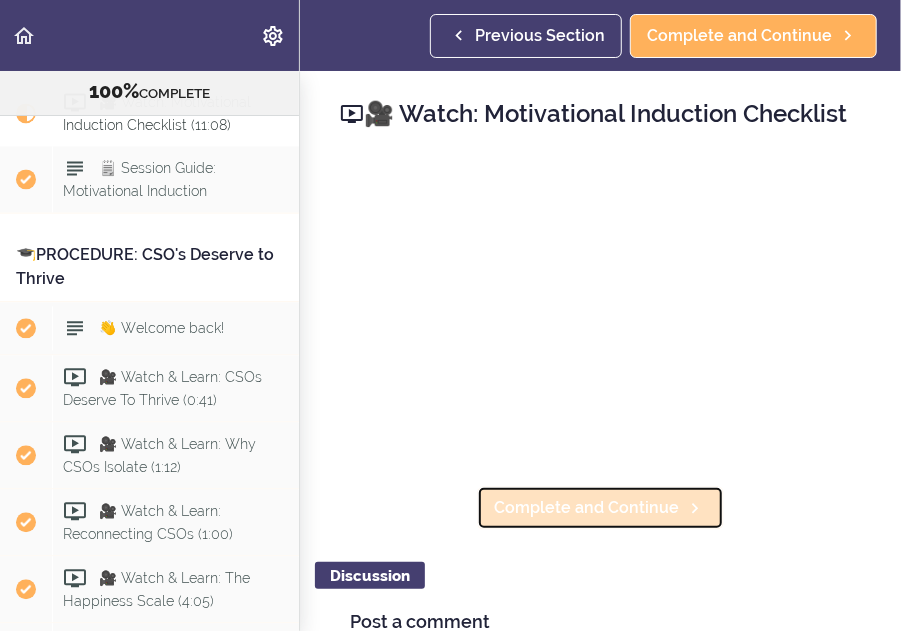 click on "Complete and Continue" at bounding box center (586, 508) 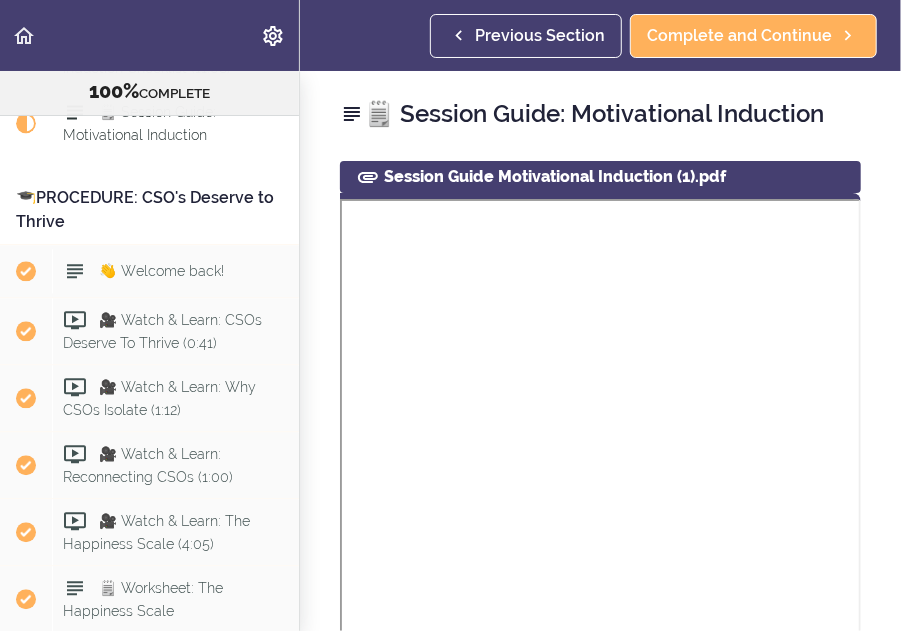scroll, scrollTop: 4237, scrollLeft: 0, axis: vertical 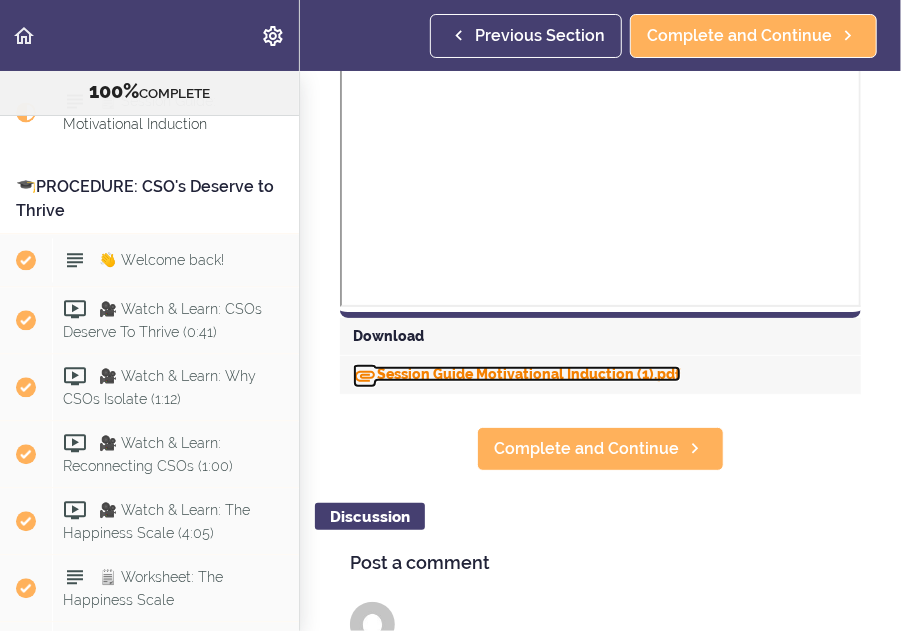 click on "Session Guide Motivational Induction (1).pdf" at bounding box center (517, 374) 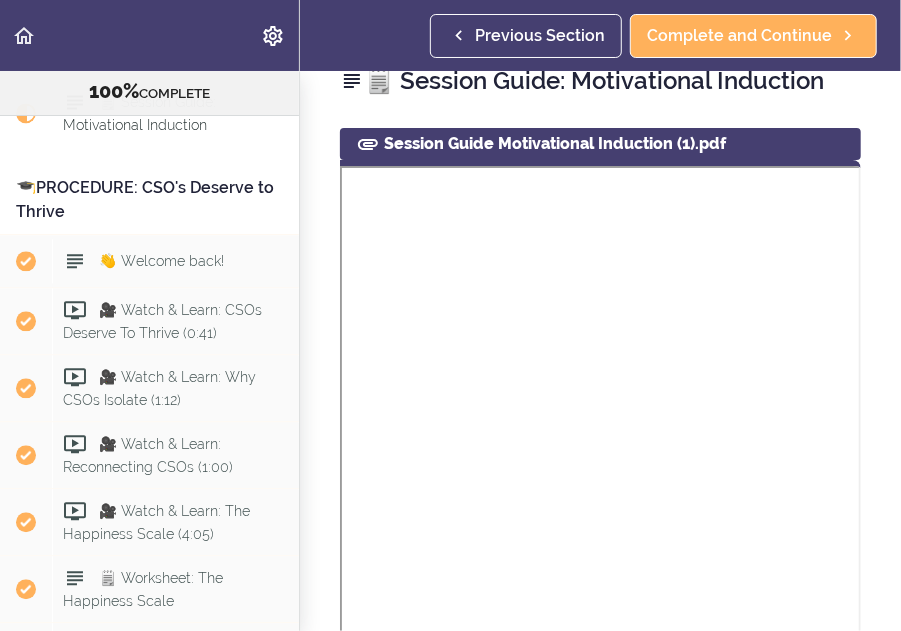 scroll, scrollTop: 26, scrollLeft: 0, axis: vertical 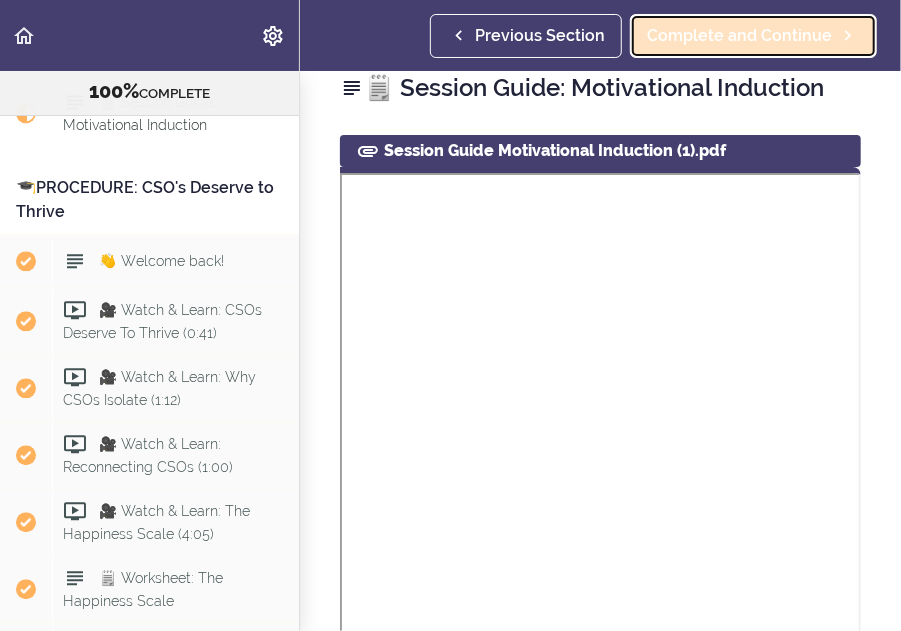 click on "Complete and Continue" at bounding box center [739, 36] 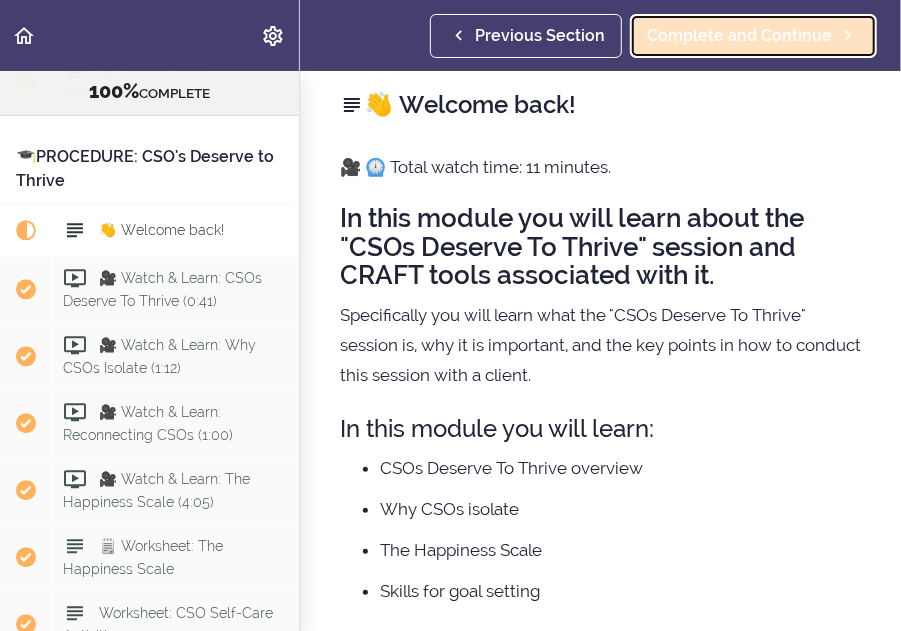scroll, scrollTop: 0, scrollLeft: 0, axis: both 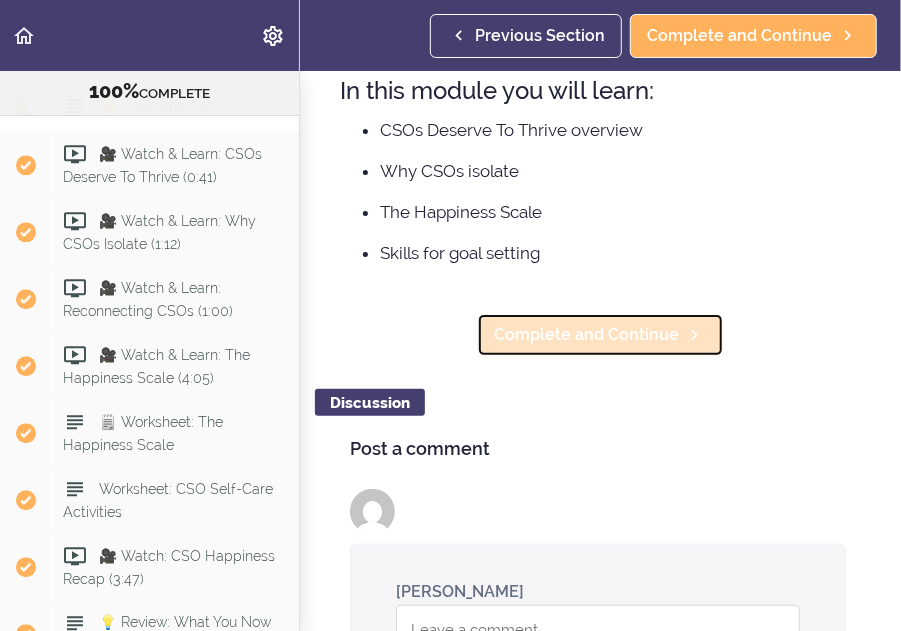 click on "Complete and Continue" at bounding box center (586, 335) 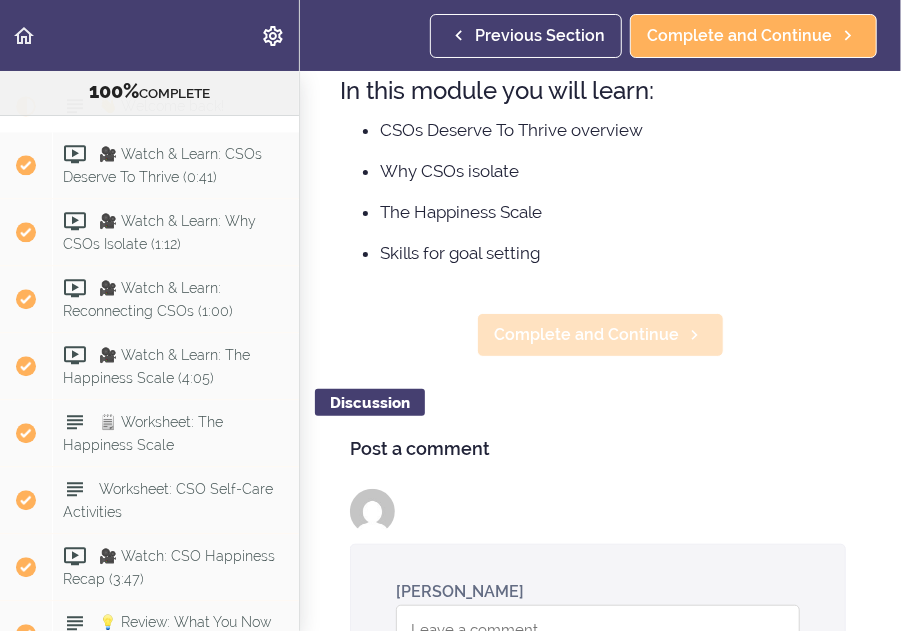 scroll, scrollTop: 5, scrollLeft: 0, axis: vertical 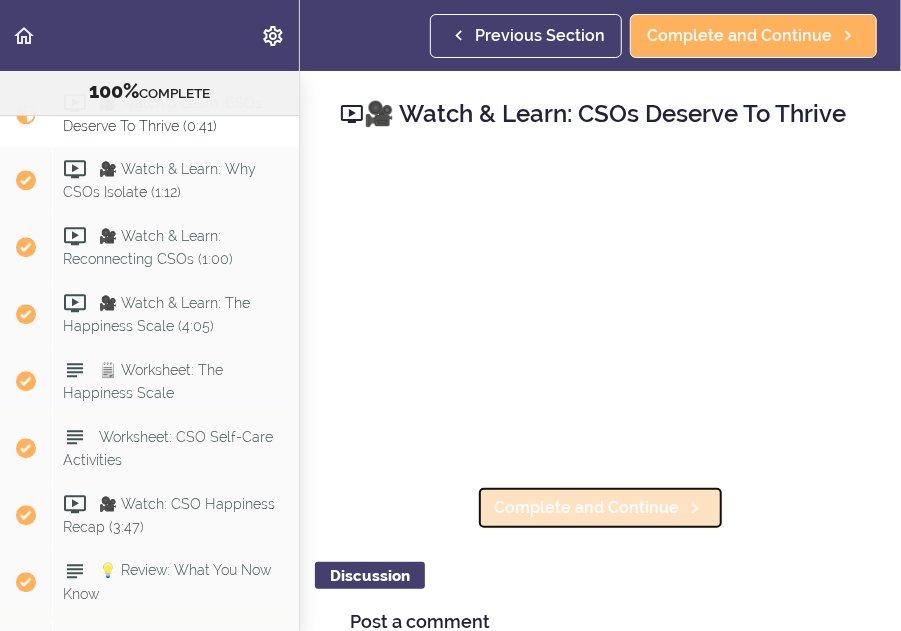 click on "Complete and Continue" at bounding box center [586, 508] 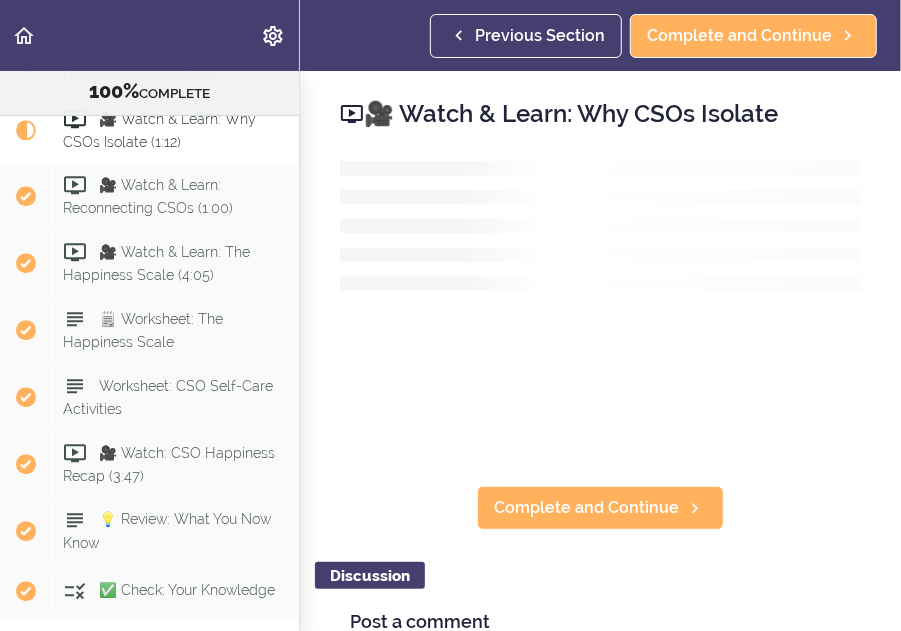scroll, scrollTop: 4512, scrollLeft: 0, axis: vertical 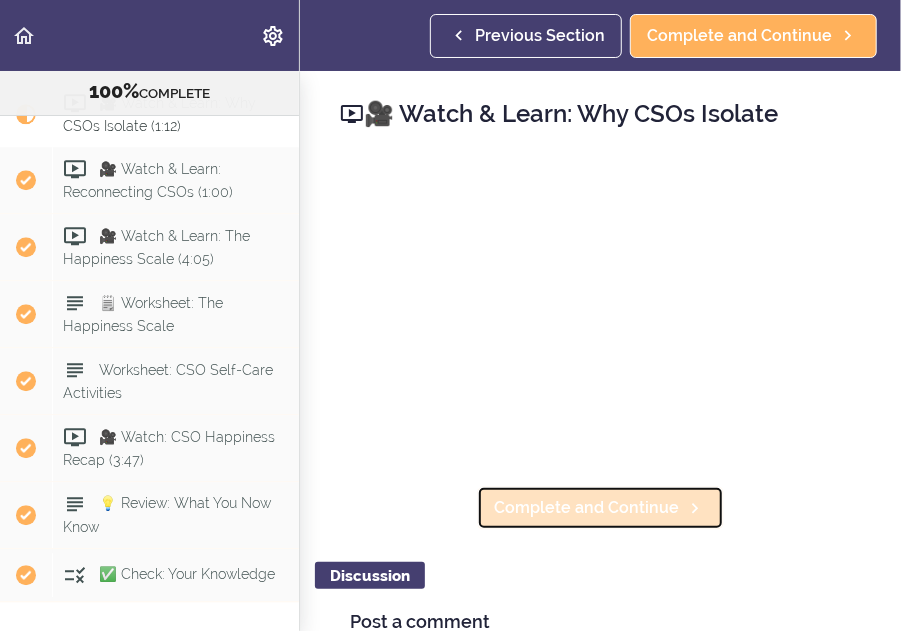 click on "Complete and Continue" at bounding box center [586, 508] 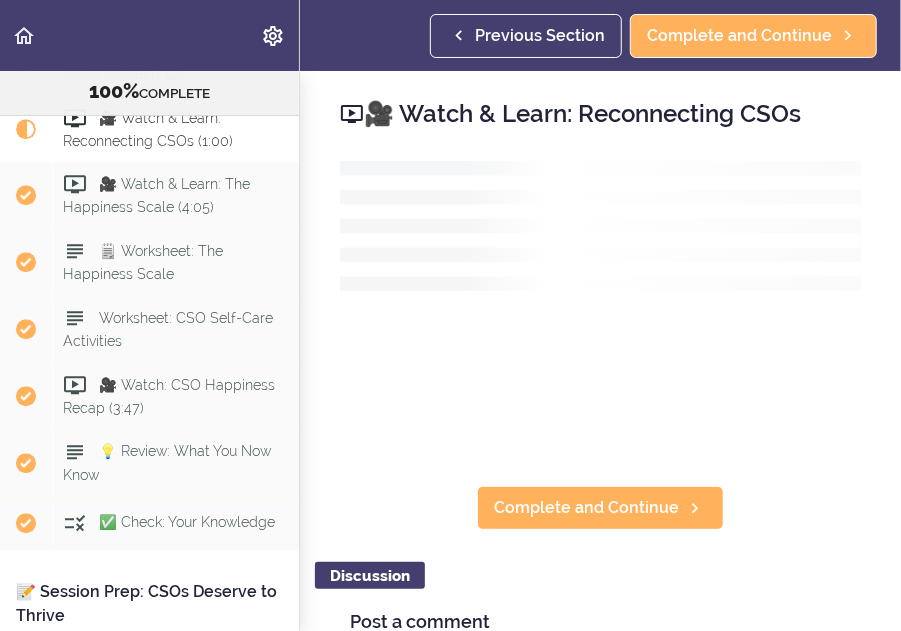 scroll, scrollTop: 4579, scrollLeft: 0, axis: vertical 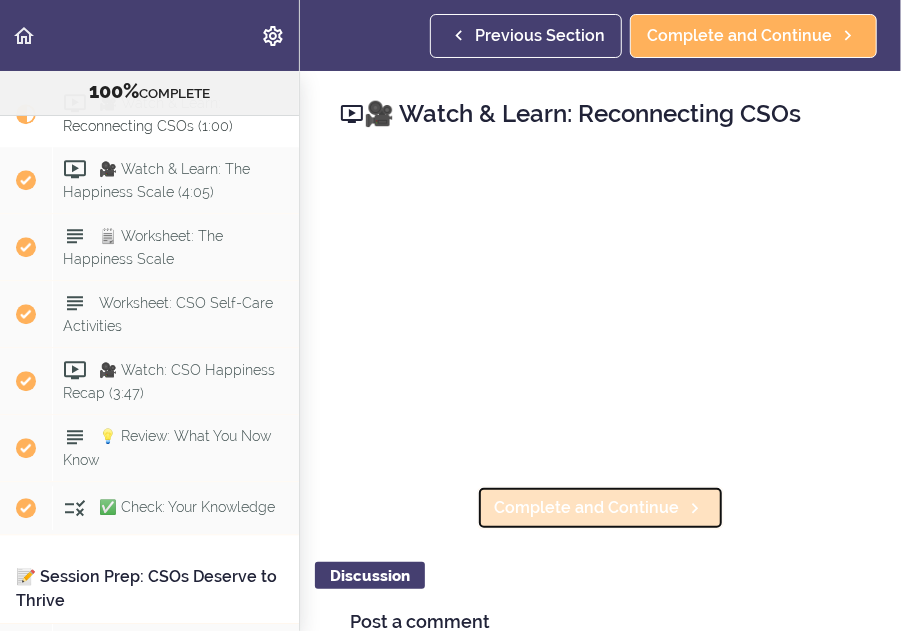 click on "Complete and Continue" at bounding box center [586, 508] 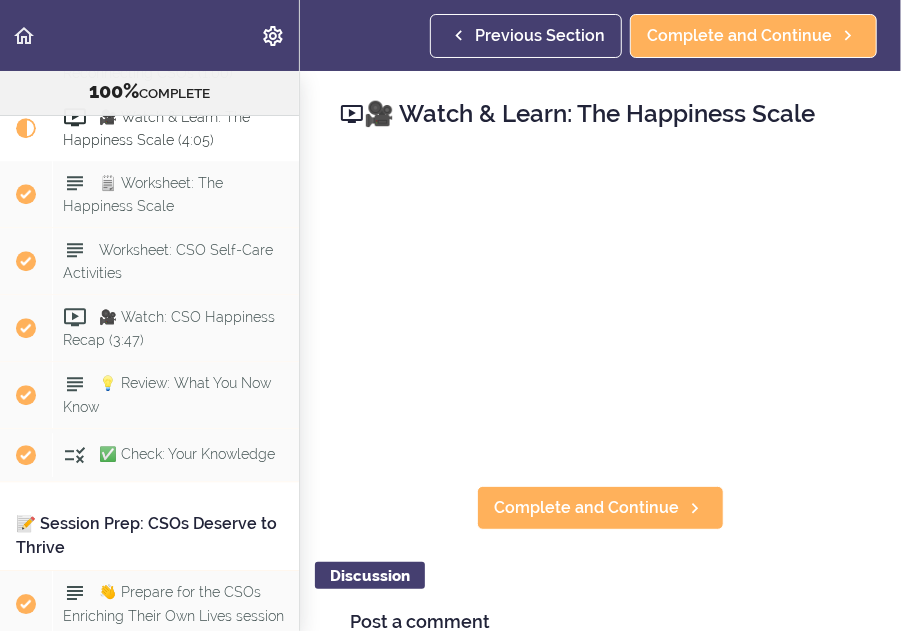 scroll, scrollTop: 4646, scrollLeft: 0, axis: vertical 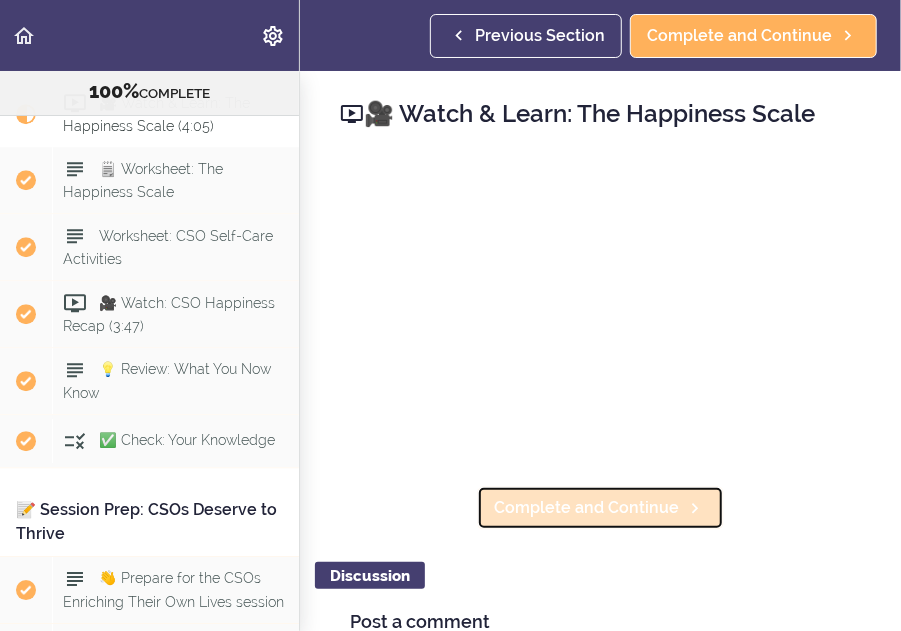 click on "Complete and Continue" at bounding box center [586, 508] 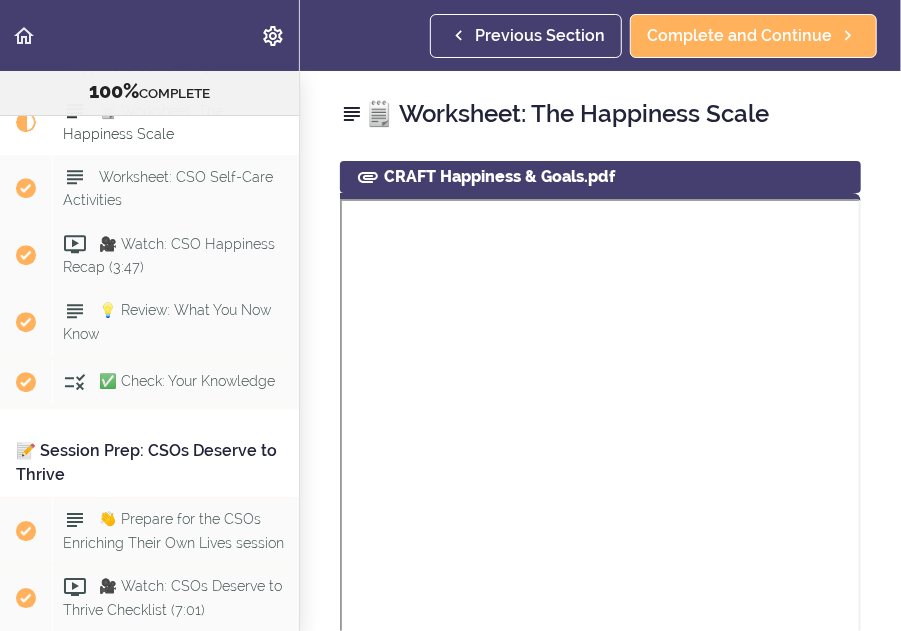 scroll, scrollTop: 4713, scrollLeft: 0, axis: vertical 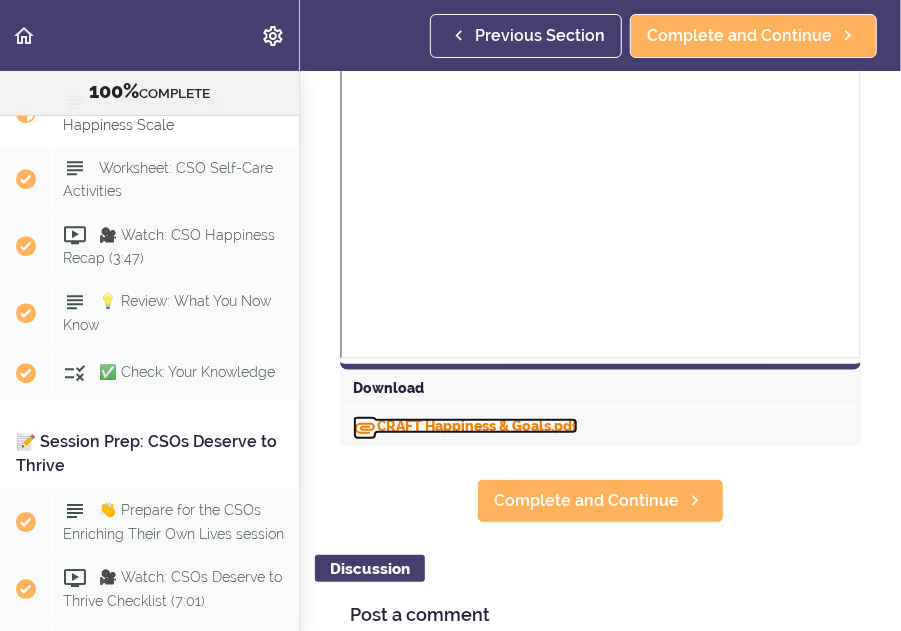 click on "CRAFT Happiness & Goals.pdf" at bounding box center (465, 426) 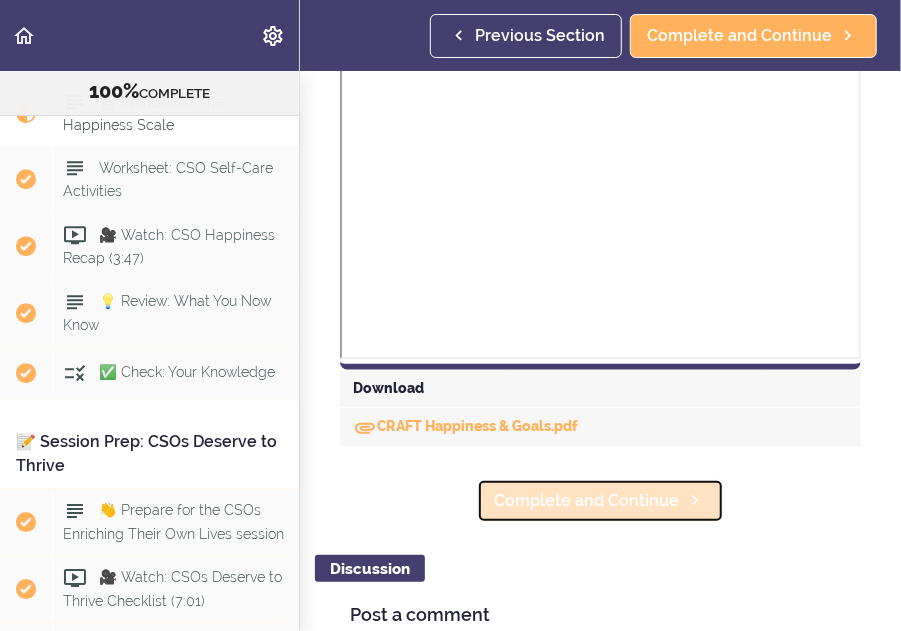 click on "Complete and Continue" at bounding box center (586, 501) 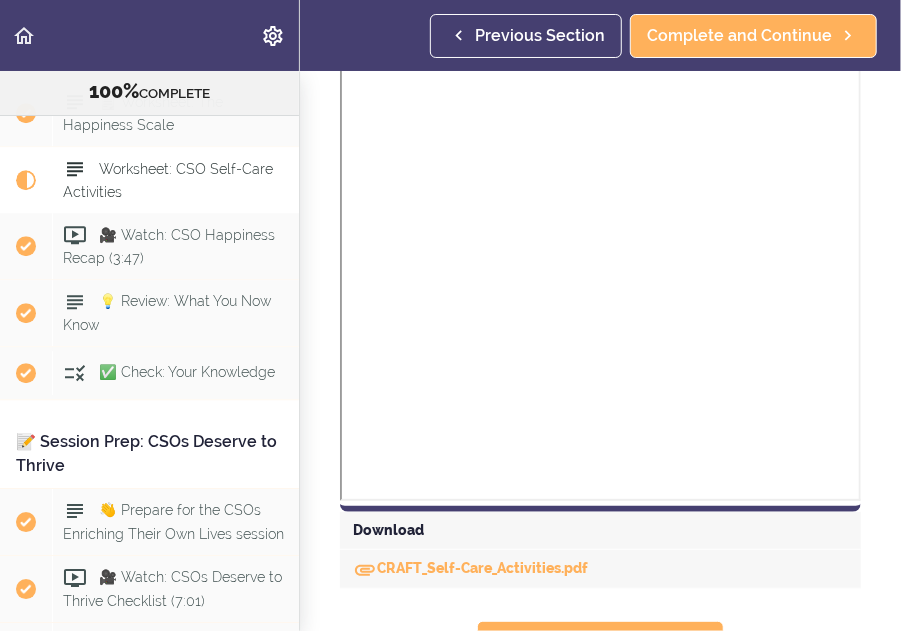scroll, scrollTop: 0, scrollLeft: 0, axis: both 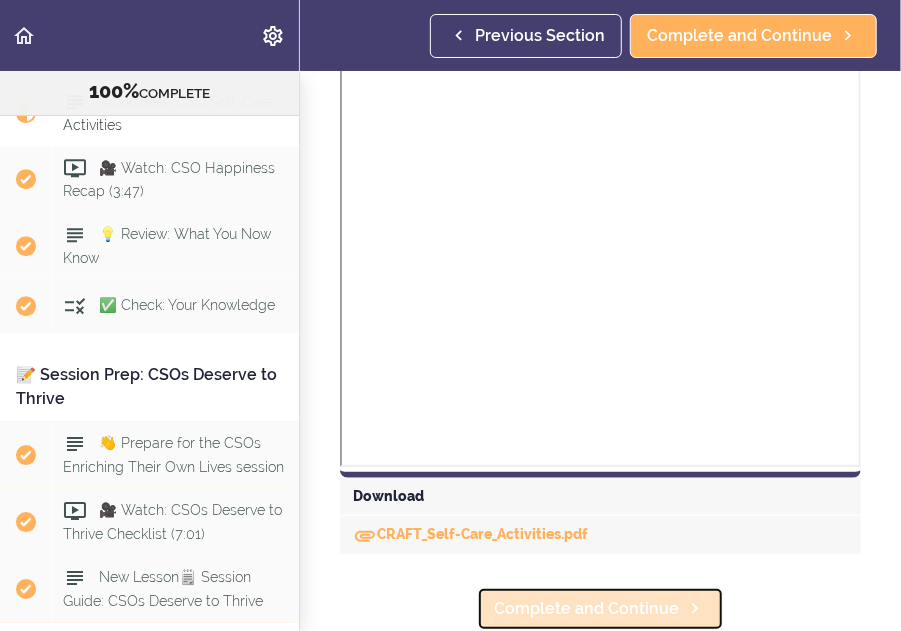 click on "Complete and Continue" at bounding box center [586, 609] 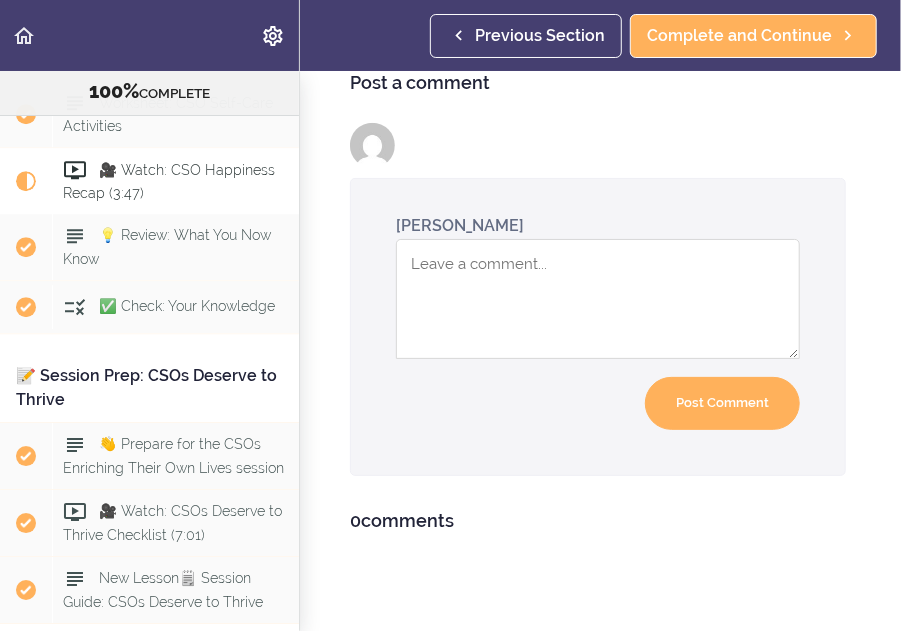 scroll, scrollTop: 0, scrollLeft: 0, axis: both 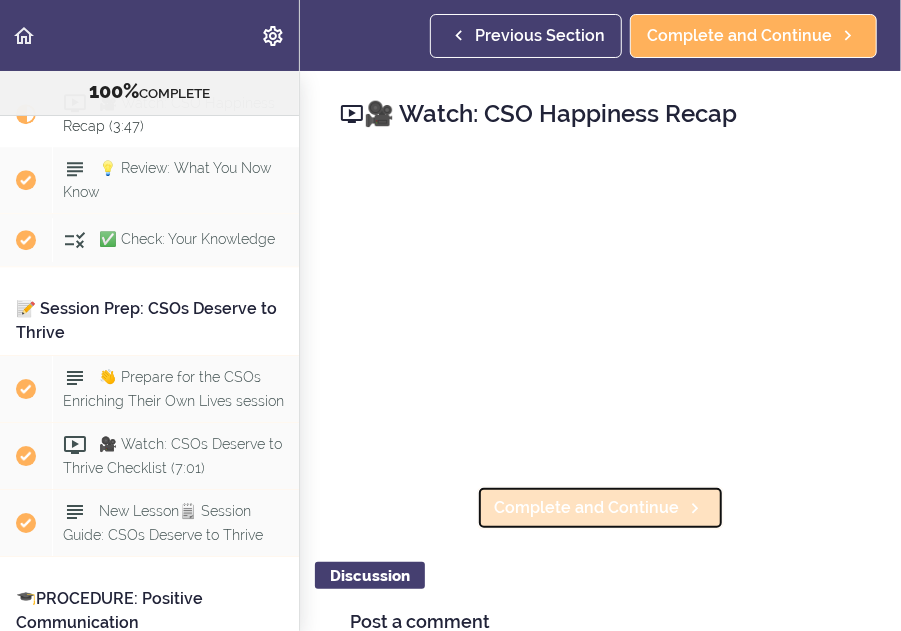click on "Complete and Continue" at bounding box center [586, 508] 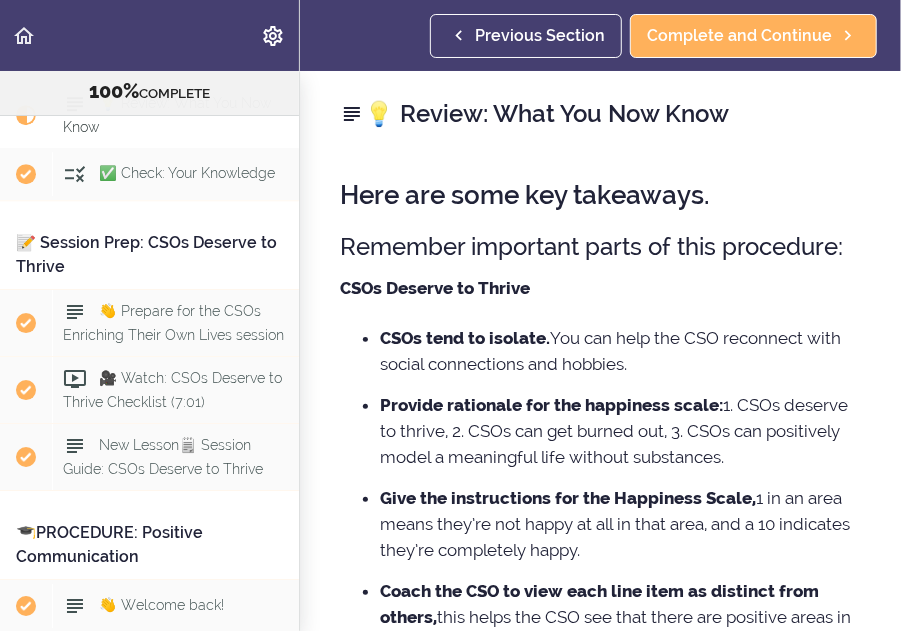 scroll, scrollTop: 4914, scrollLeft: 0, axis: vertical 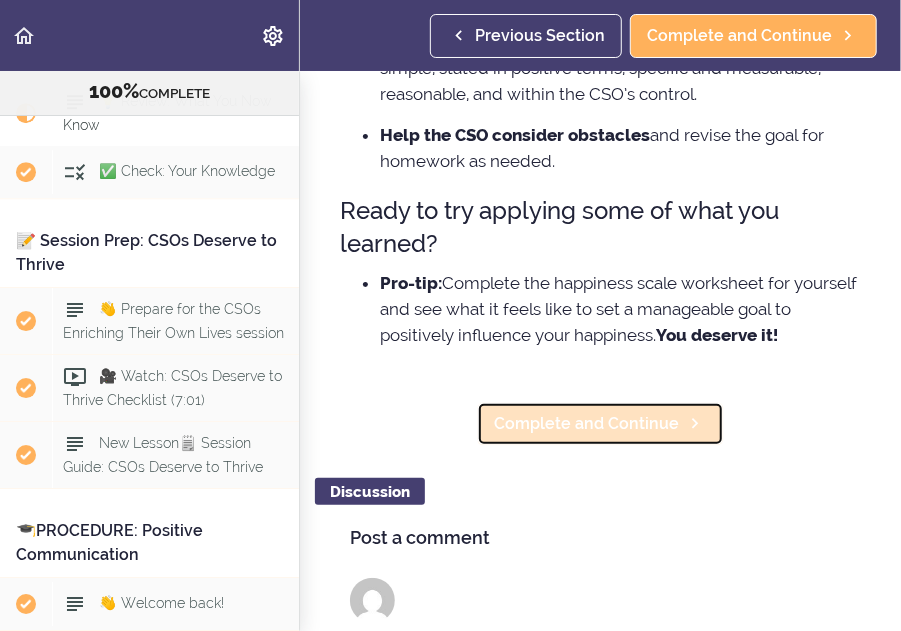 click on "Complete and Continue" at bounding box center (600, 424) 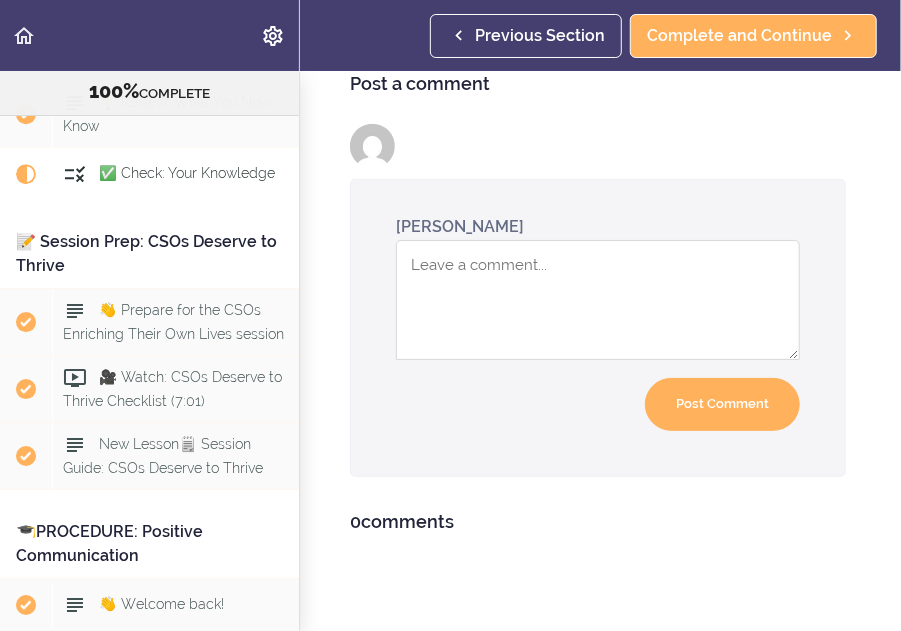 scroll, scrollTop: 0, scrollLeft: 0, axis: both 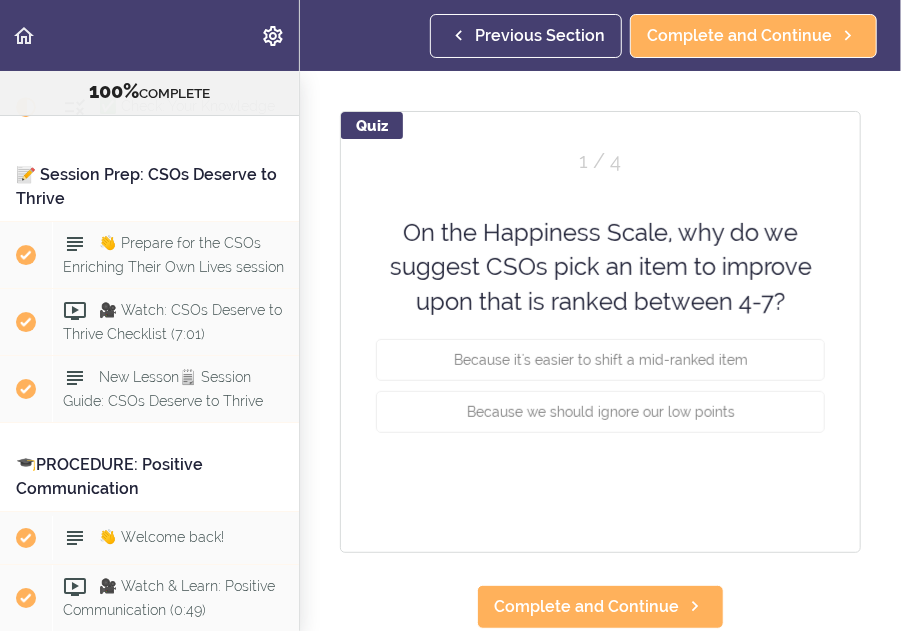click on "Quiz 1 / 4 On the Happiness Scale, why do we suggest CSOs pick an item to improve upon that is ranked between 4-7? Because it's easier to shift a mid-ranked item Because we should ignore our low points Check Continue  › ‹  Back" at bounding box center [600, 332] 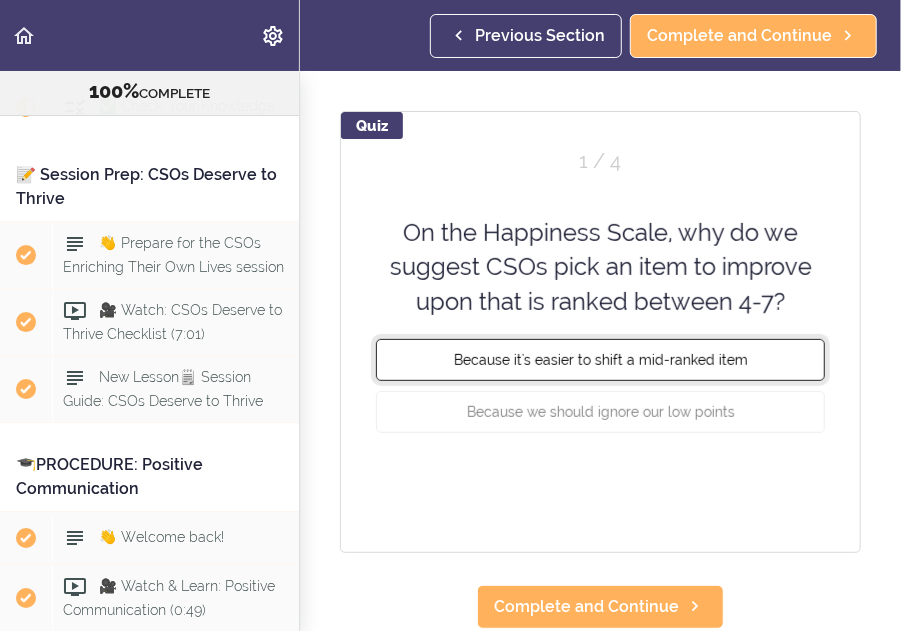 click on "Because it's easier to shift a mid-ranked item" at bounding box center [601, 360] 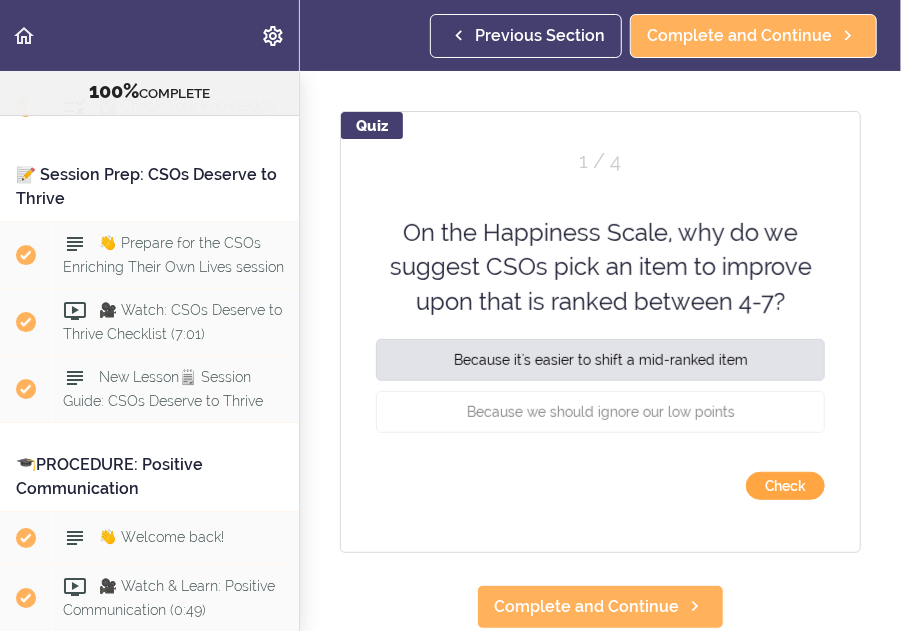 click on "Check" at bounding box center [785, 486] 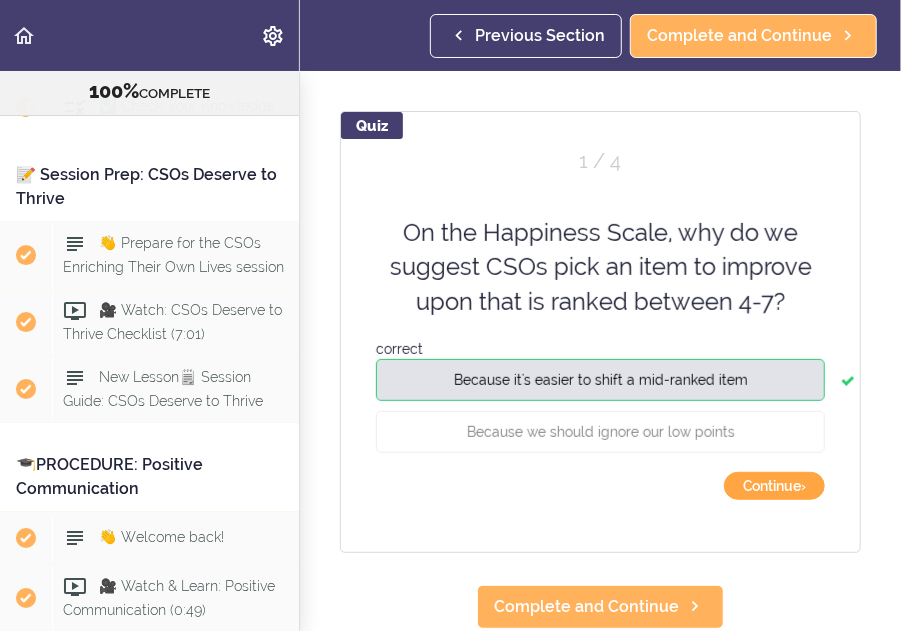 click on "Continue  ›" at bounding box center [774, 486] 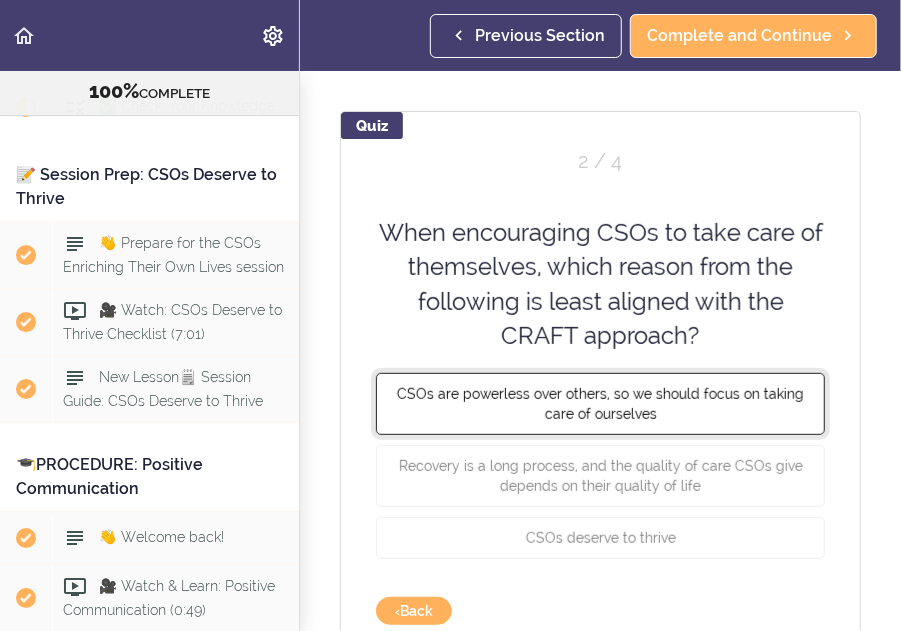 click on "CSOs are powerless over others, so we should focus on taking care of ourselves" at bounding box center (600, 404) 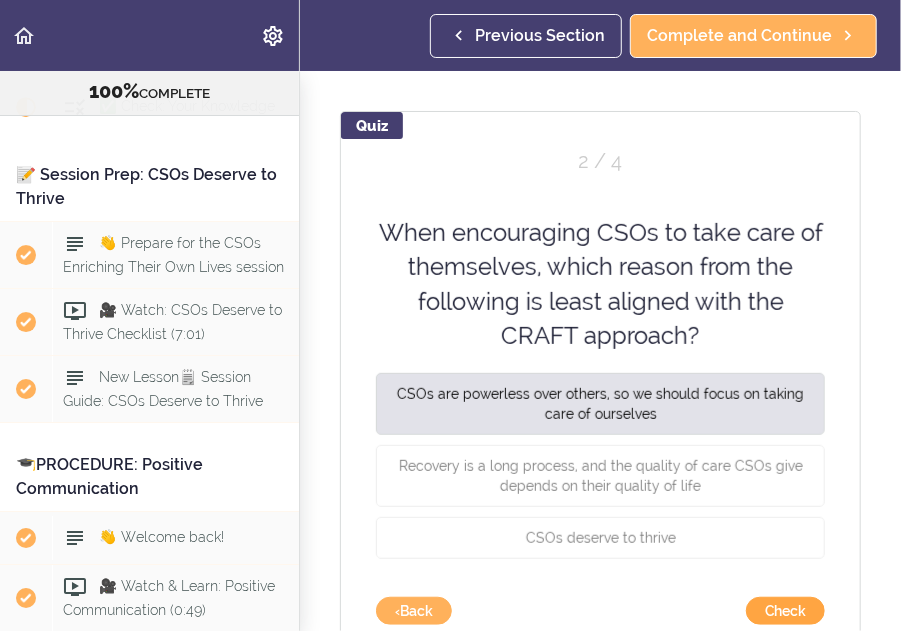 click on "Check" at bounding box center [785, 611] 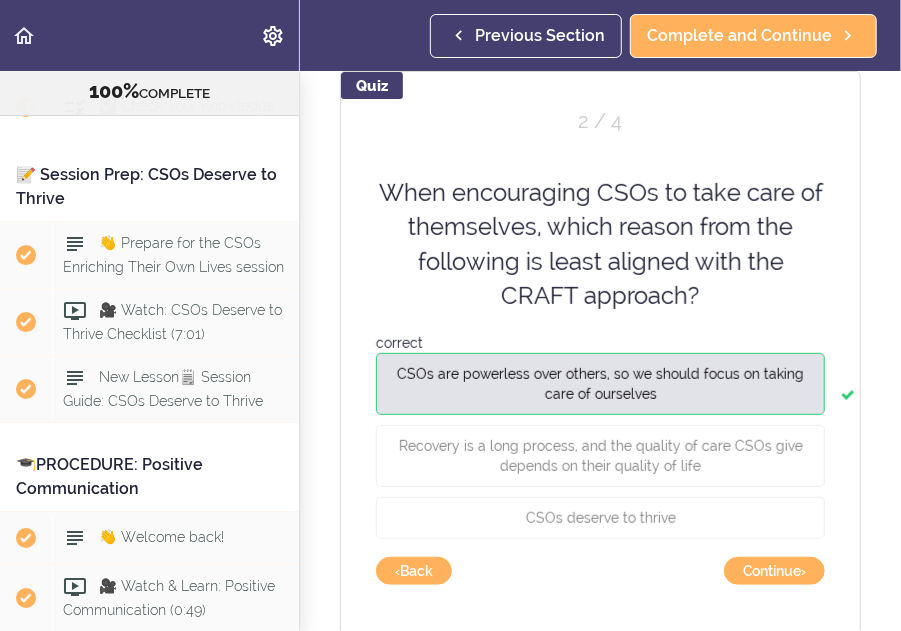scroll, scrollTop: 360, scrollLeft: 0, axis: vertical 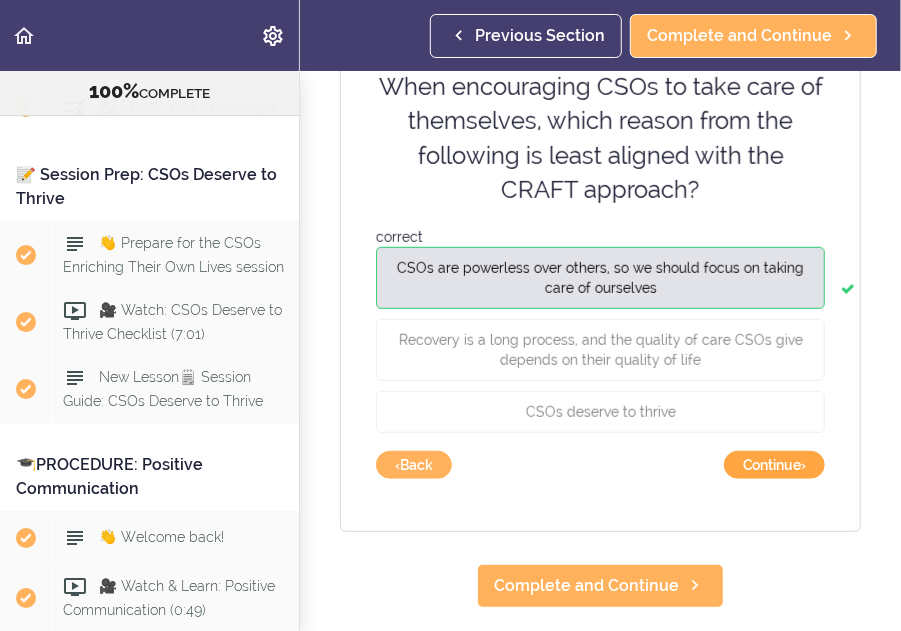 click on "Continue  ›" at bounding box center (774, 465) 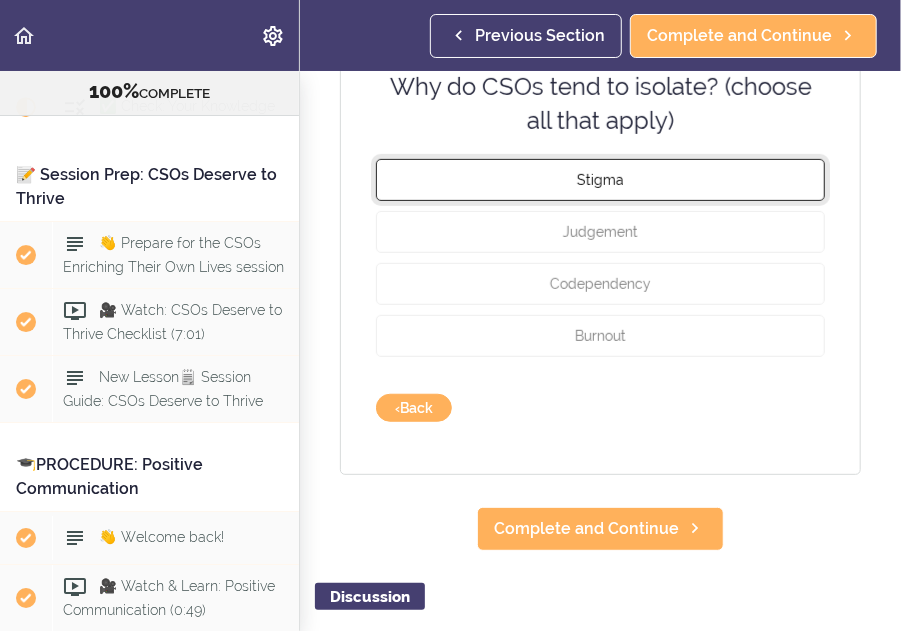 click on "Stigma" at bounding box center (600, 179) 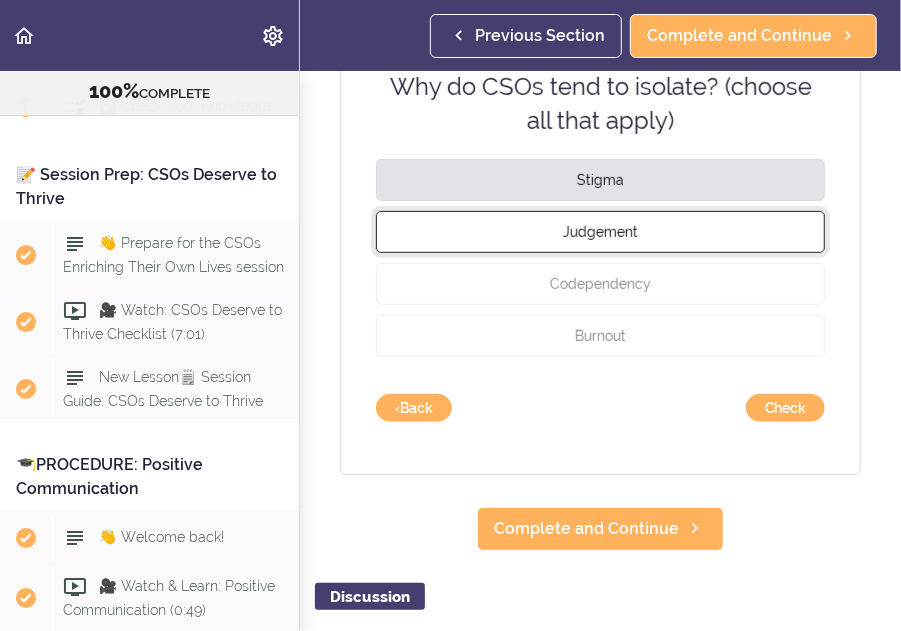 click on "Judgement" at bounding box center (600, 231) 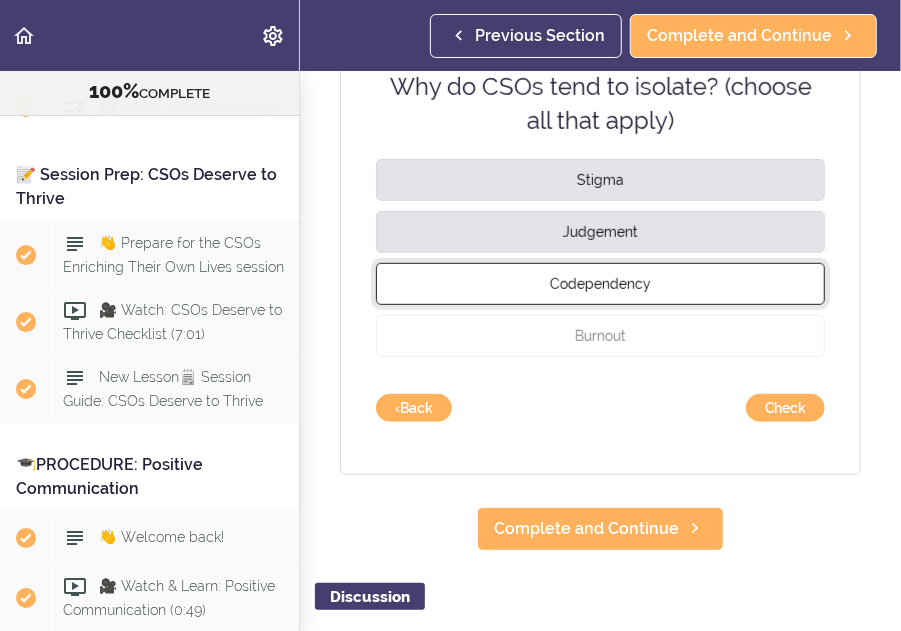 click on "Codependency" at bounding box center (600, 283) 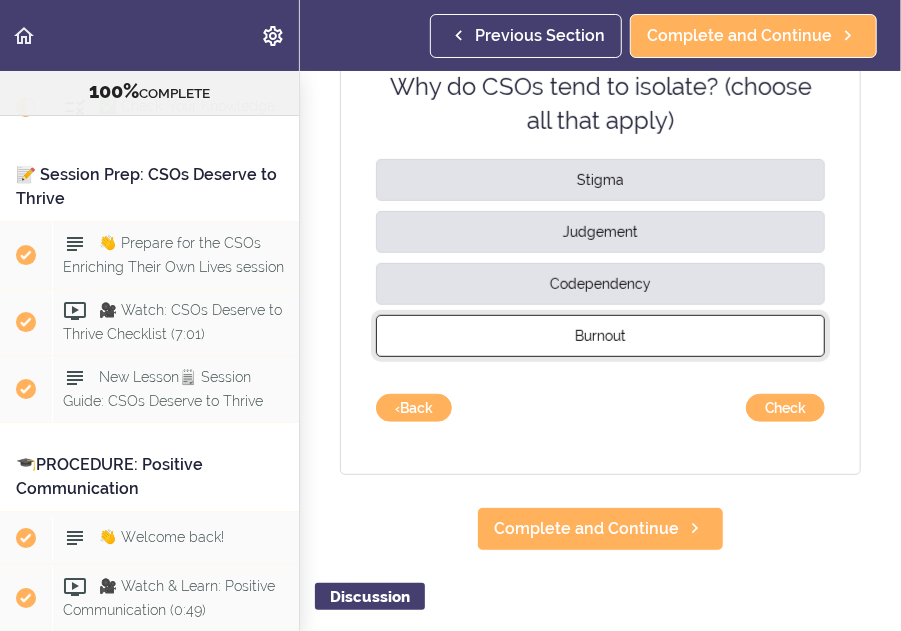 click on "Burnout" at bounding box center [600, 335] 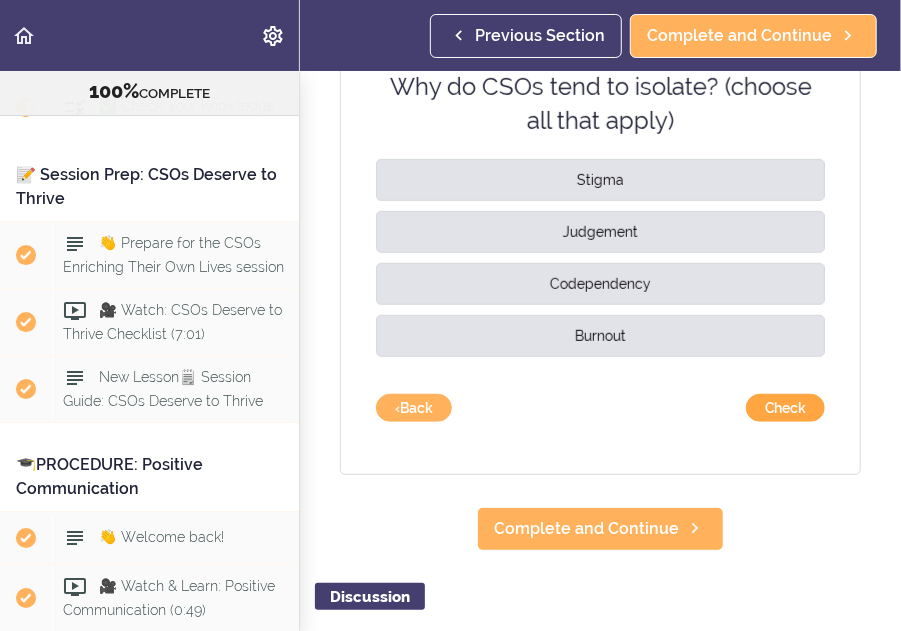 click on "Check" at bounding box center (785, 408) 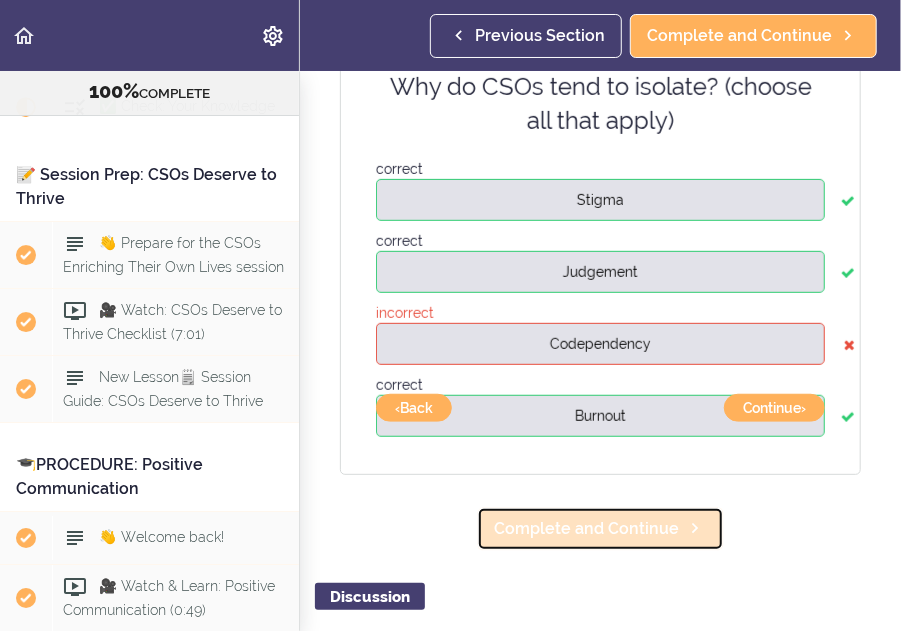 click on "Complete and Continue" at bounding box center [586, 529] 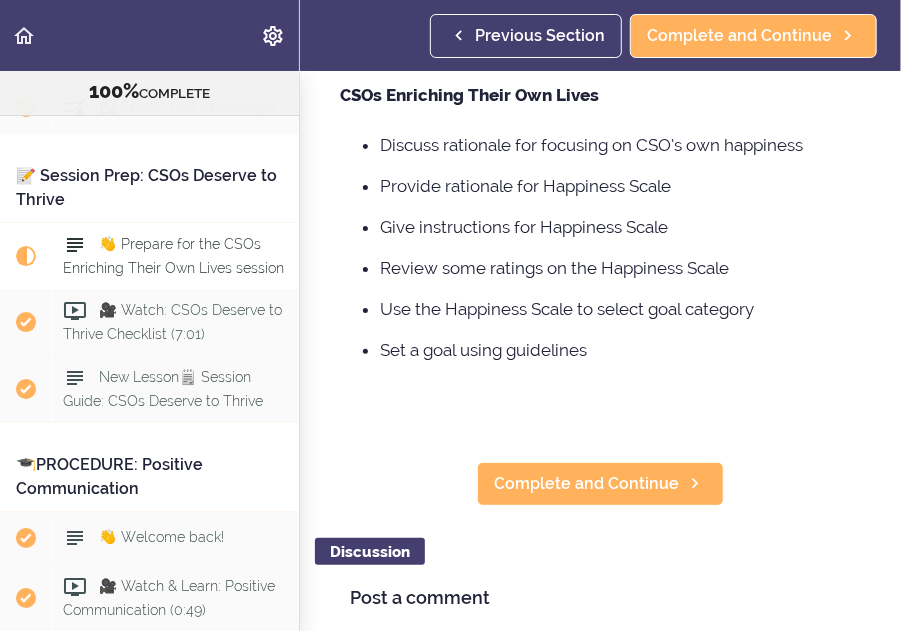 scroll, scrollTop: 0, scrollLeft: 0, axis: both 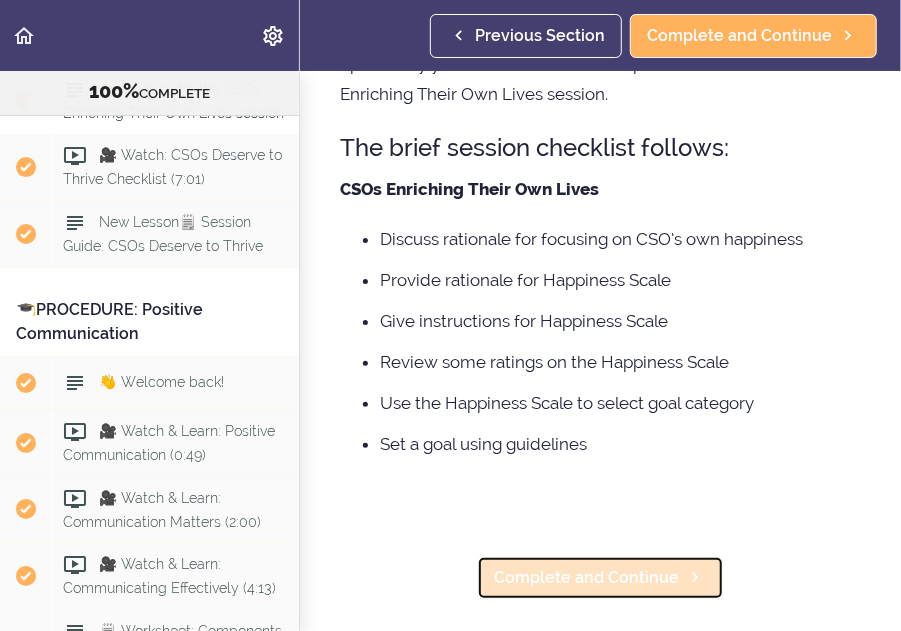 click on "Complete and Continue" at bounding box center (586, 578) 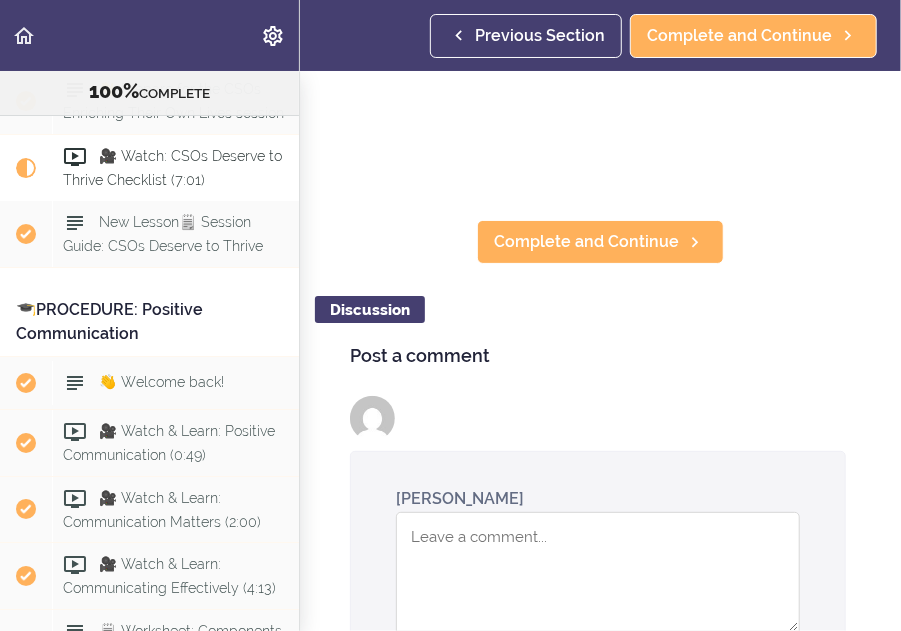 scroll, scrollTop: 0, scrollLeft: 0, axis: both 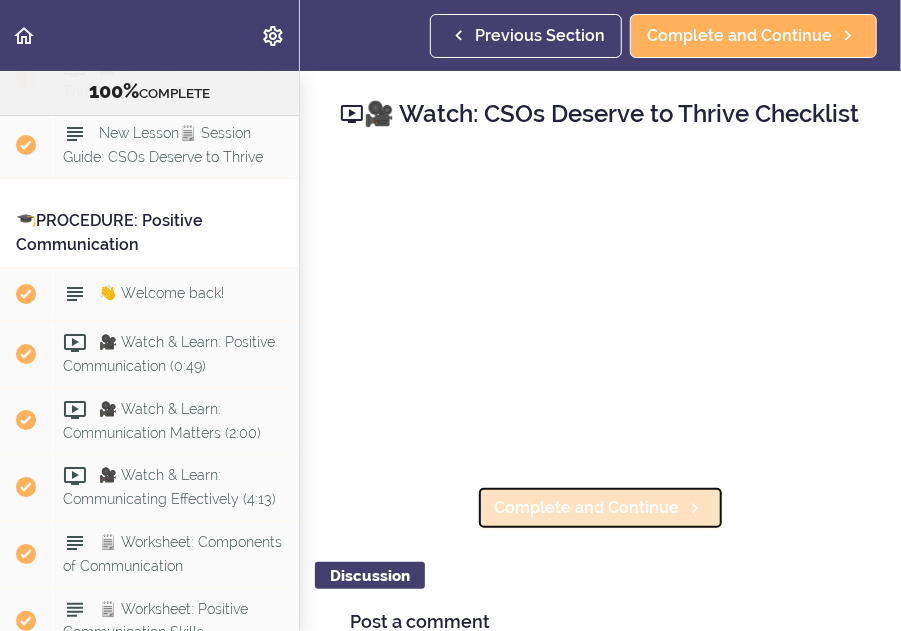 click on "Complete and Continue" at bounding box center [586, 508] 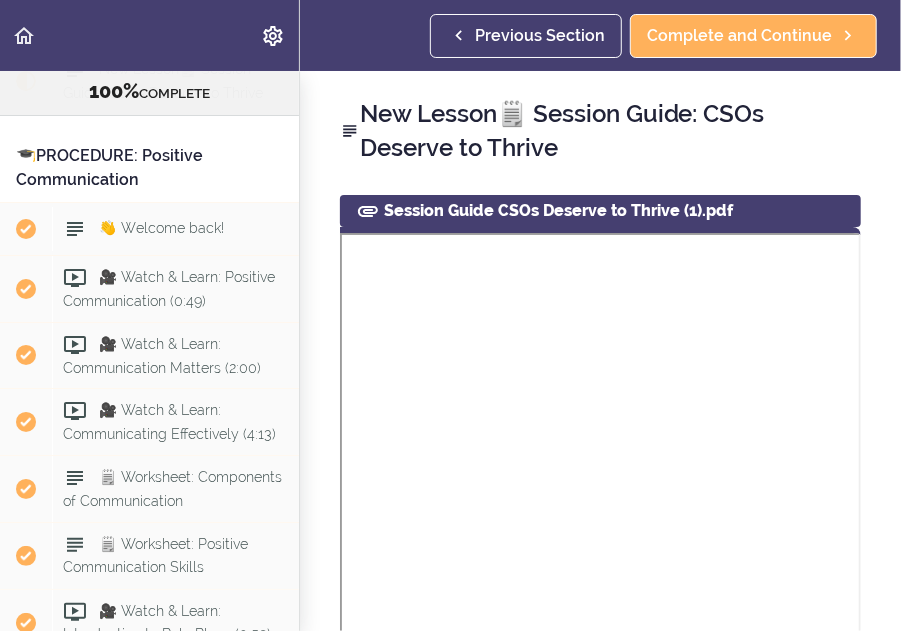 scroll, scrollTop: 5292, scrollLeft: 0, axis: vertical 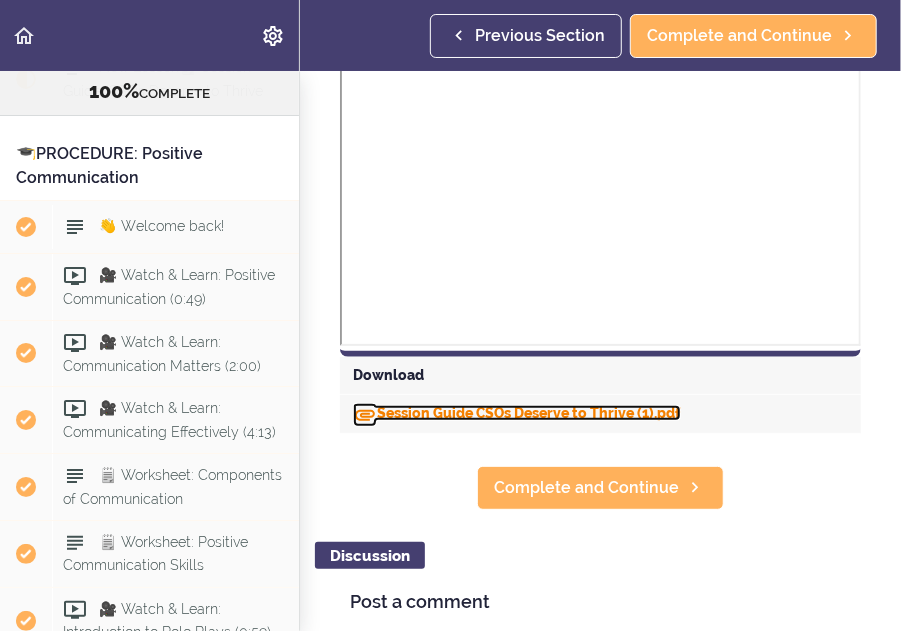 click on "Session Guide CSOs Deserve to Thrive (1).pdf" at bounding box center (517, 413) 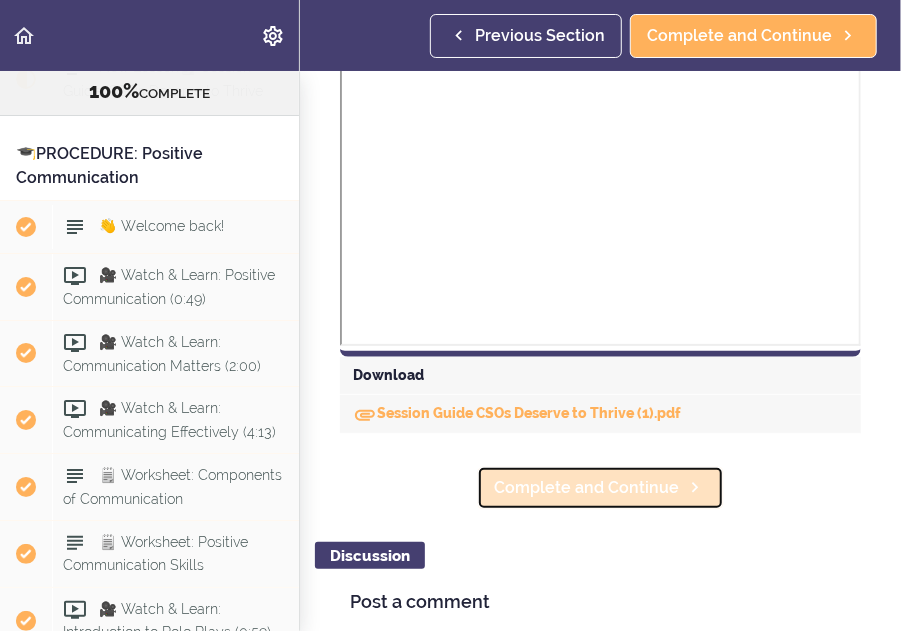 click on "Complete and Continue" at bounding box center (586, 488) 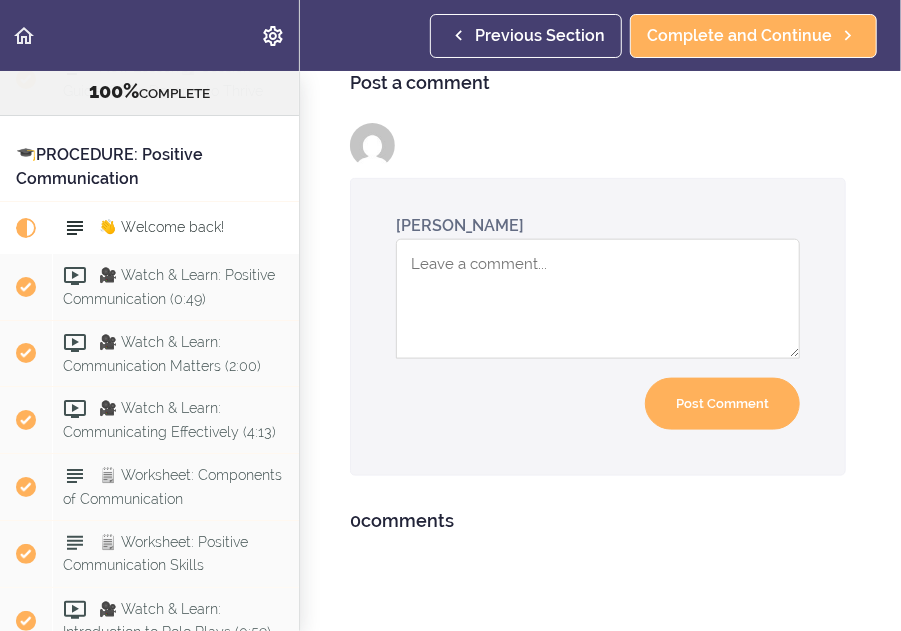 scroll, scrollTop: 0, scrollLeft: 0, axis: both 